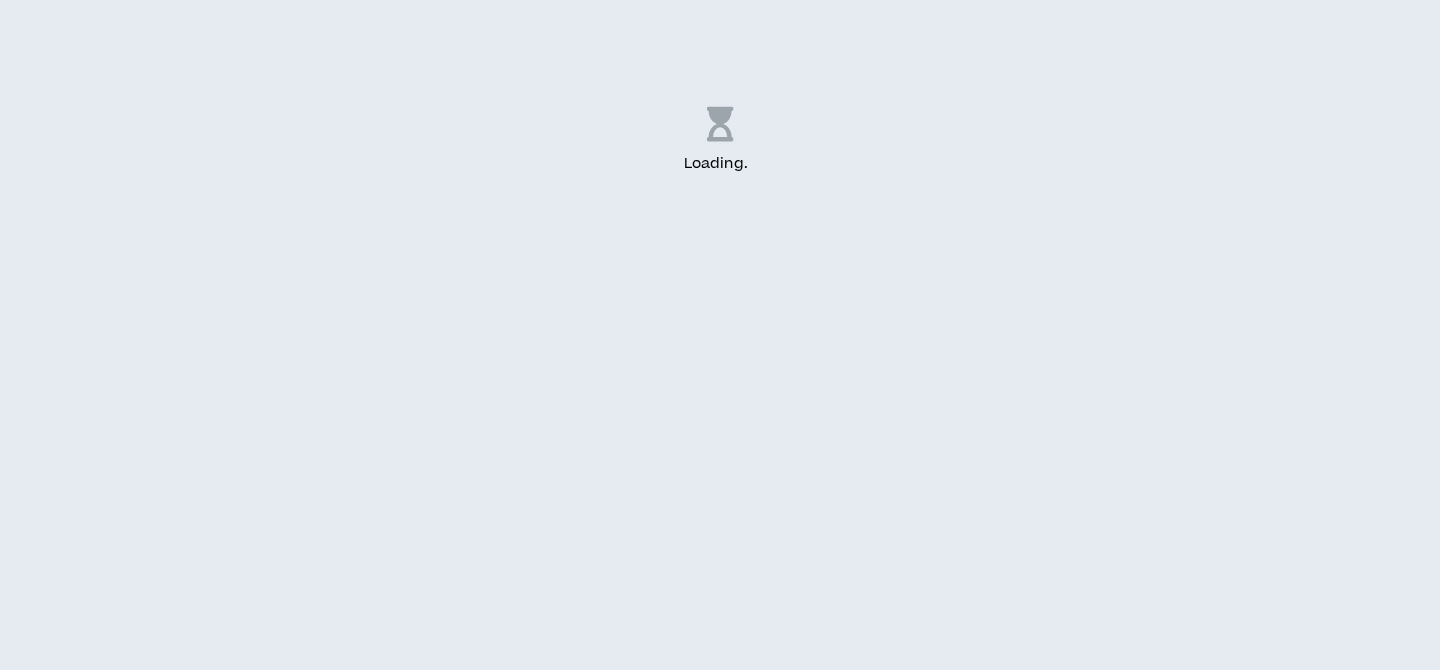scroll, scrollTop: 0, scrollLeft: 0, axis: both 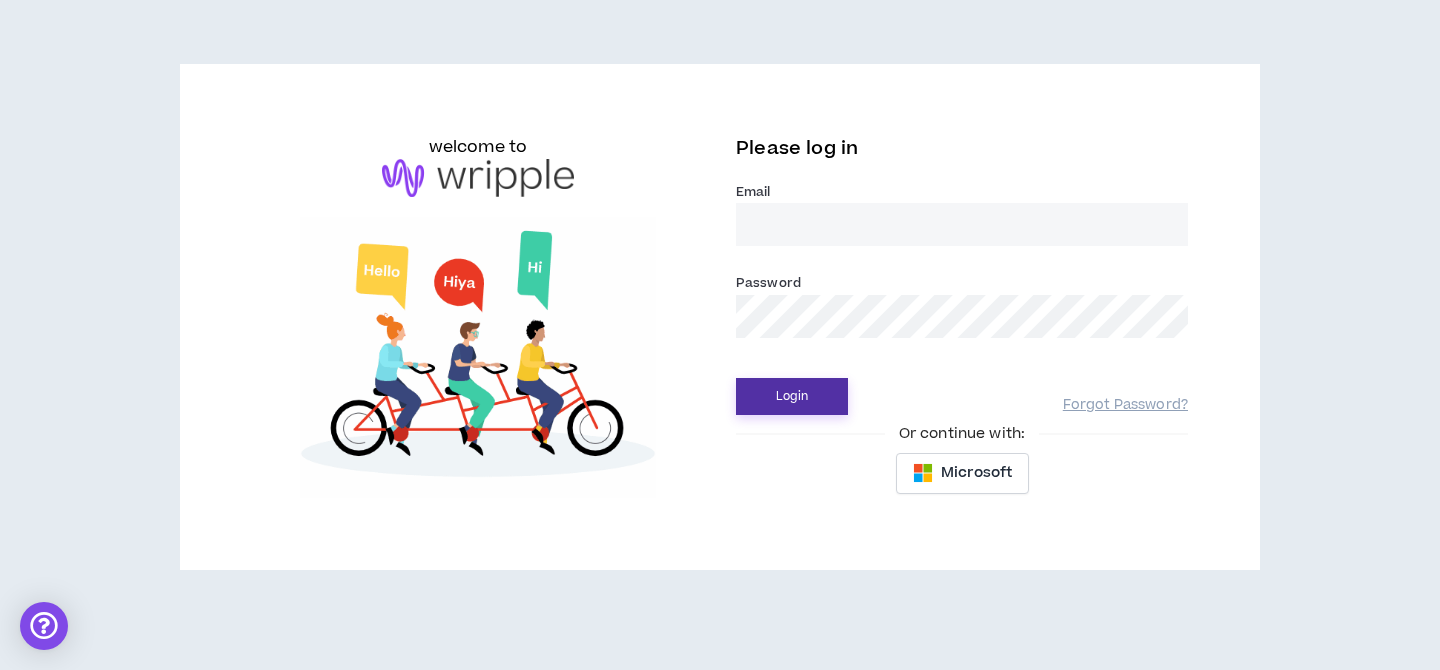 type on "atlkarlav@gmail.com" 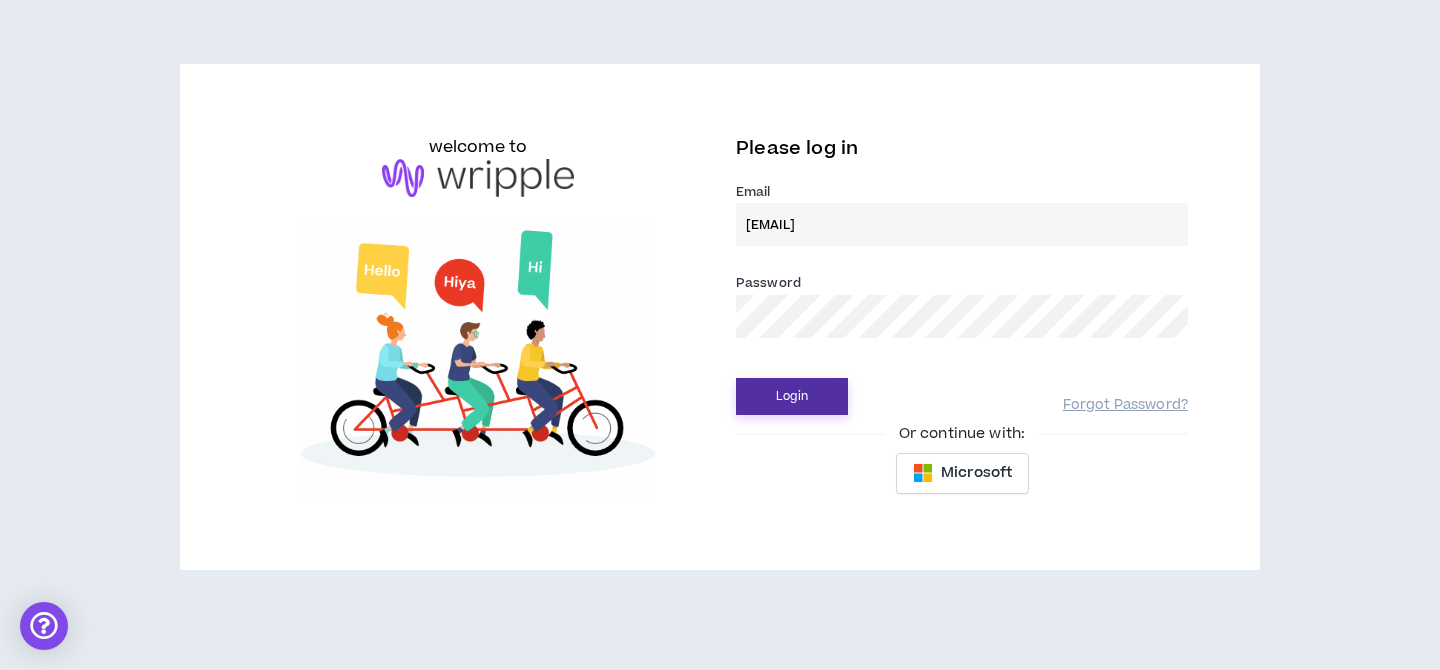 click on "Login" at bounding box center [792, 396] 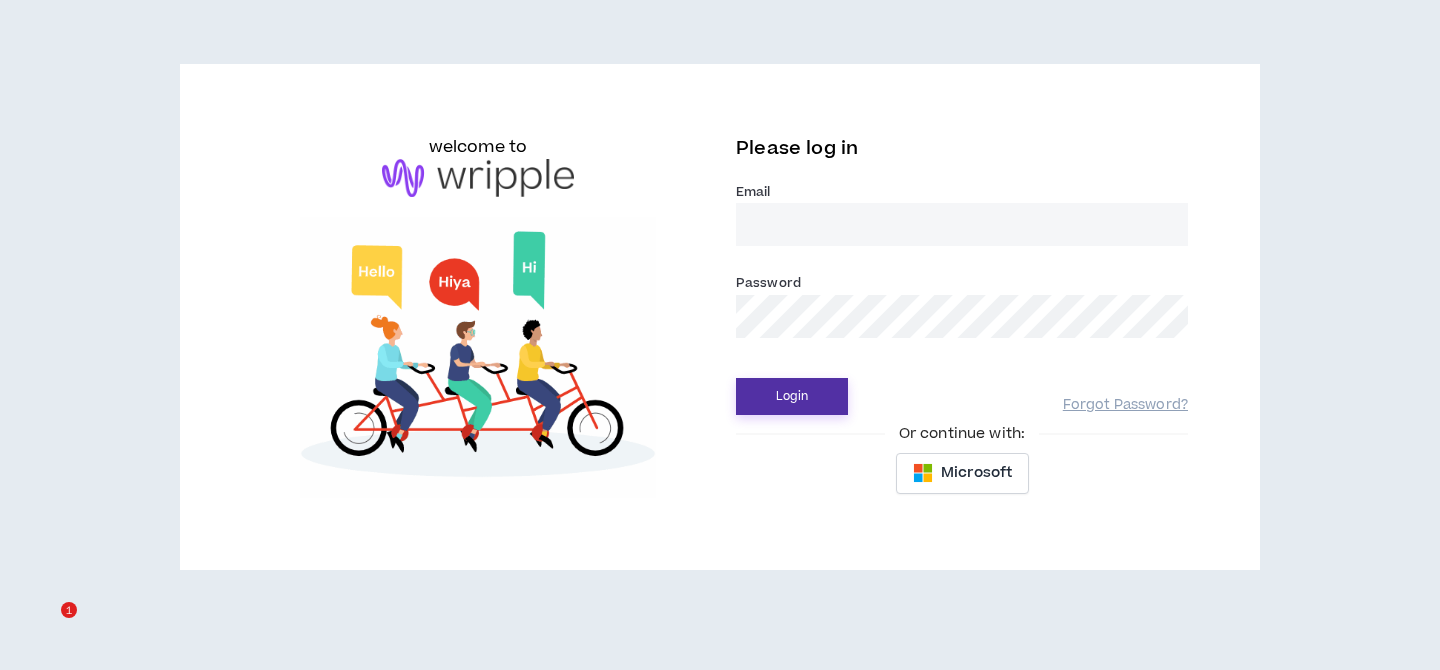 type on "atlkarlav@gmail.com" 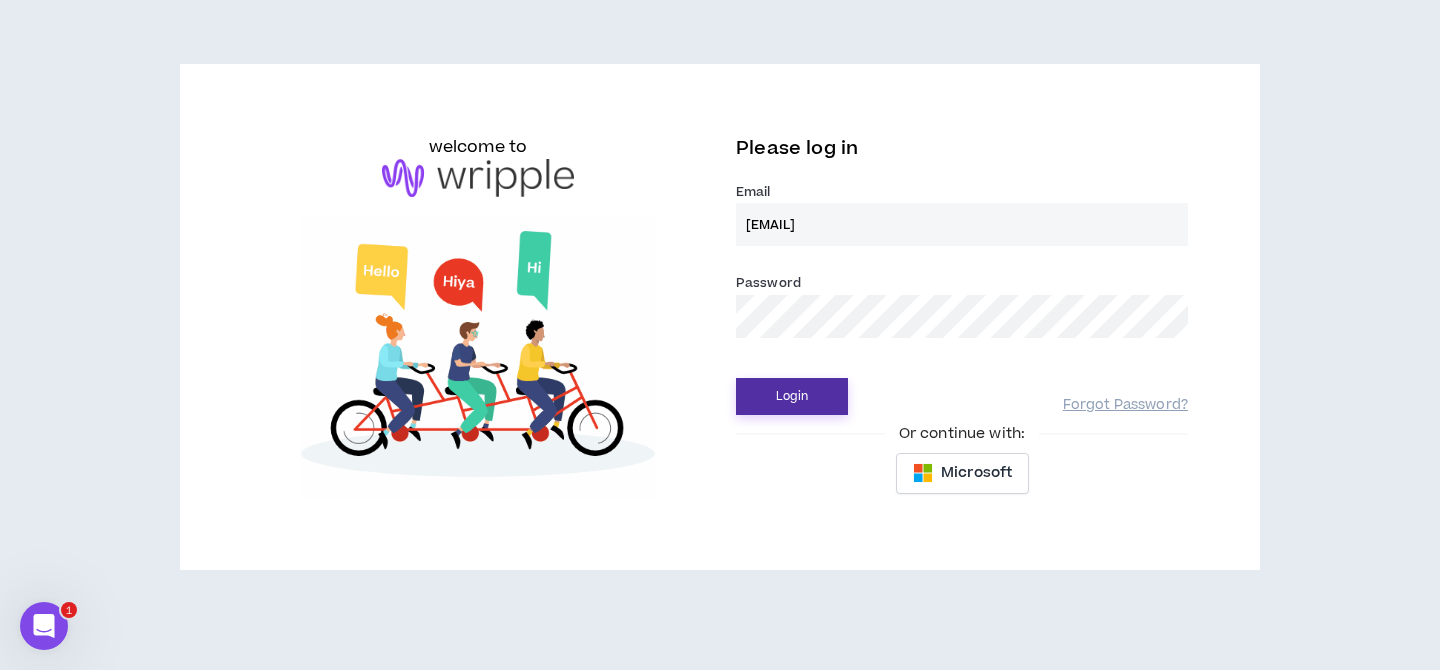 scroll, scrollTop: 0, scrollLeft: 0, axis: both 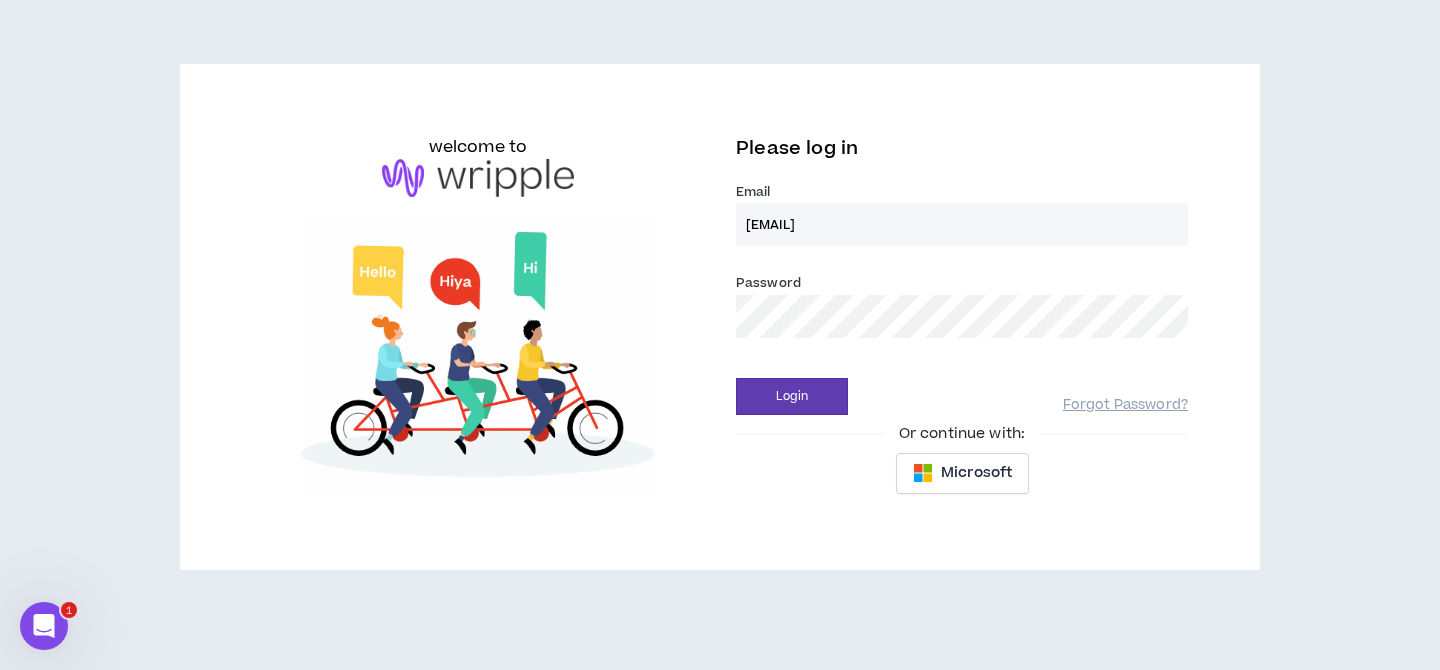 click on "atlkarlav@gmail.com" at bounding box center [962, 224] 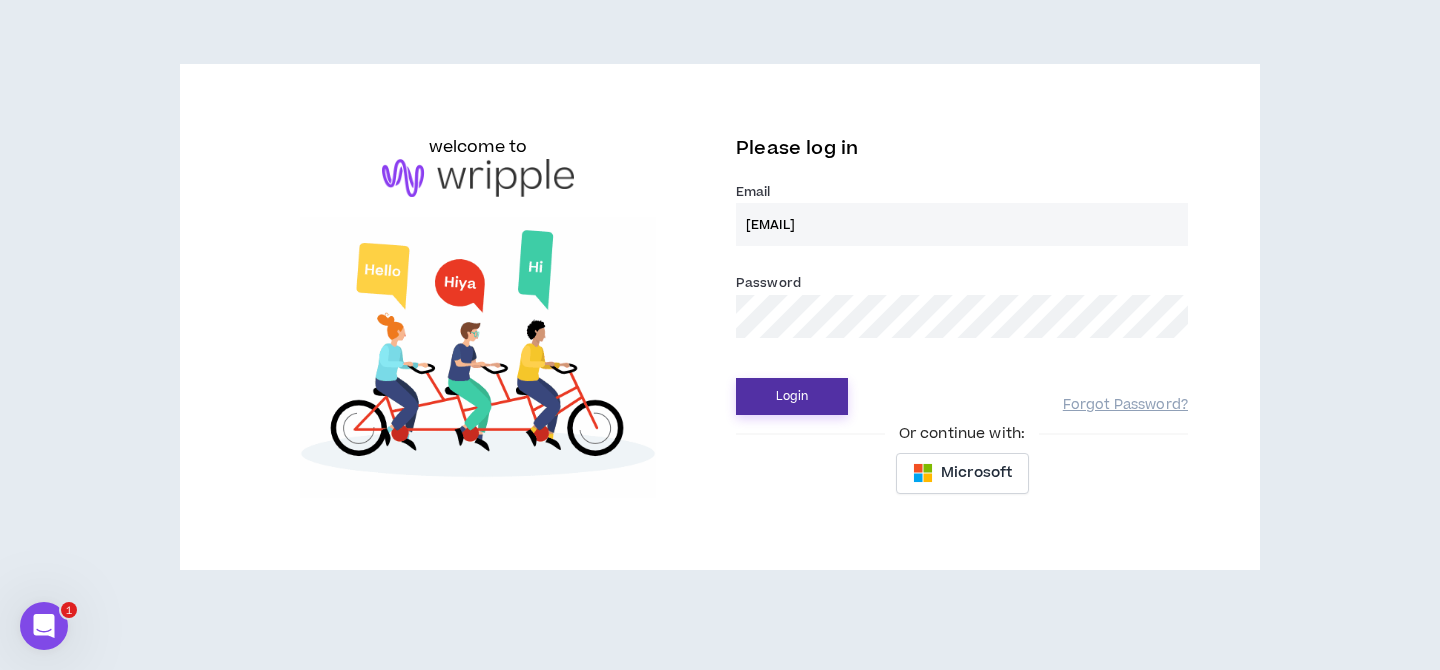 click on "Login" at bounding box center (792, 396) 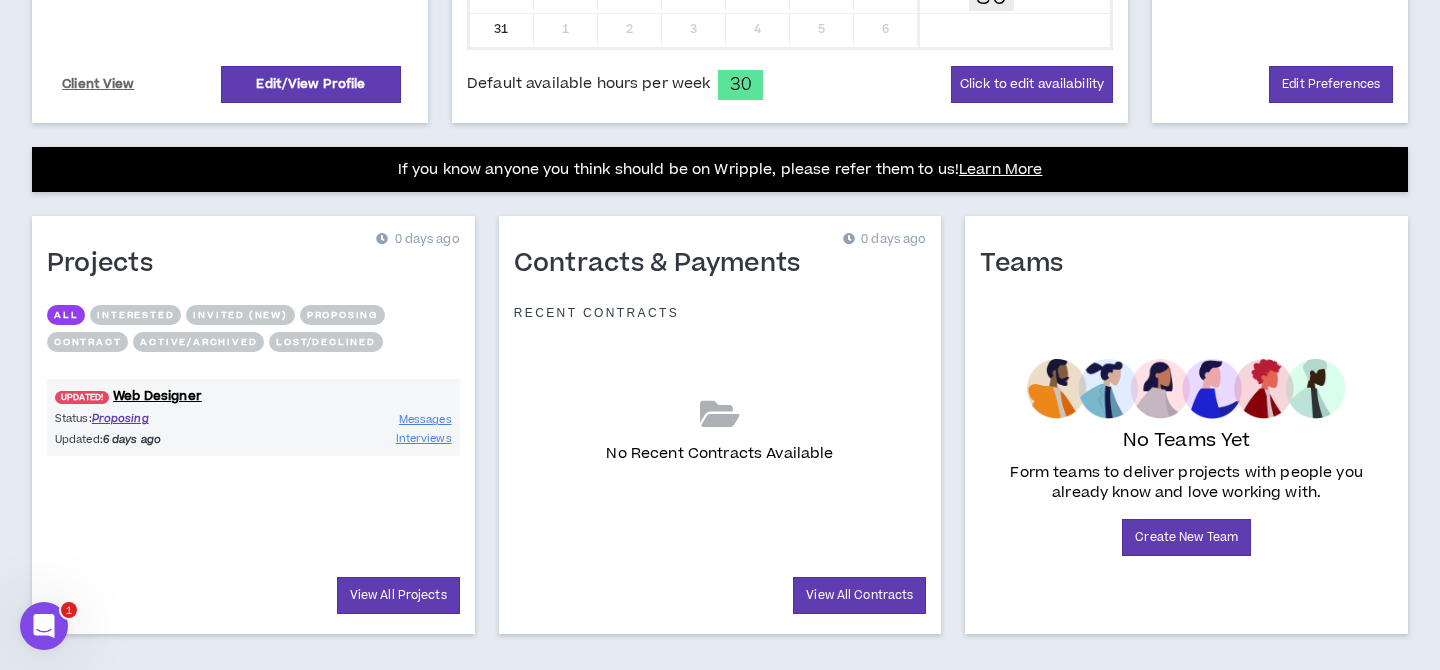 scroll, scrollTop: 714, scrollLeft: 0, axis: vertical 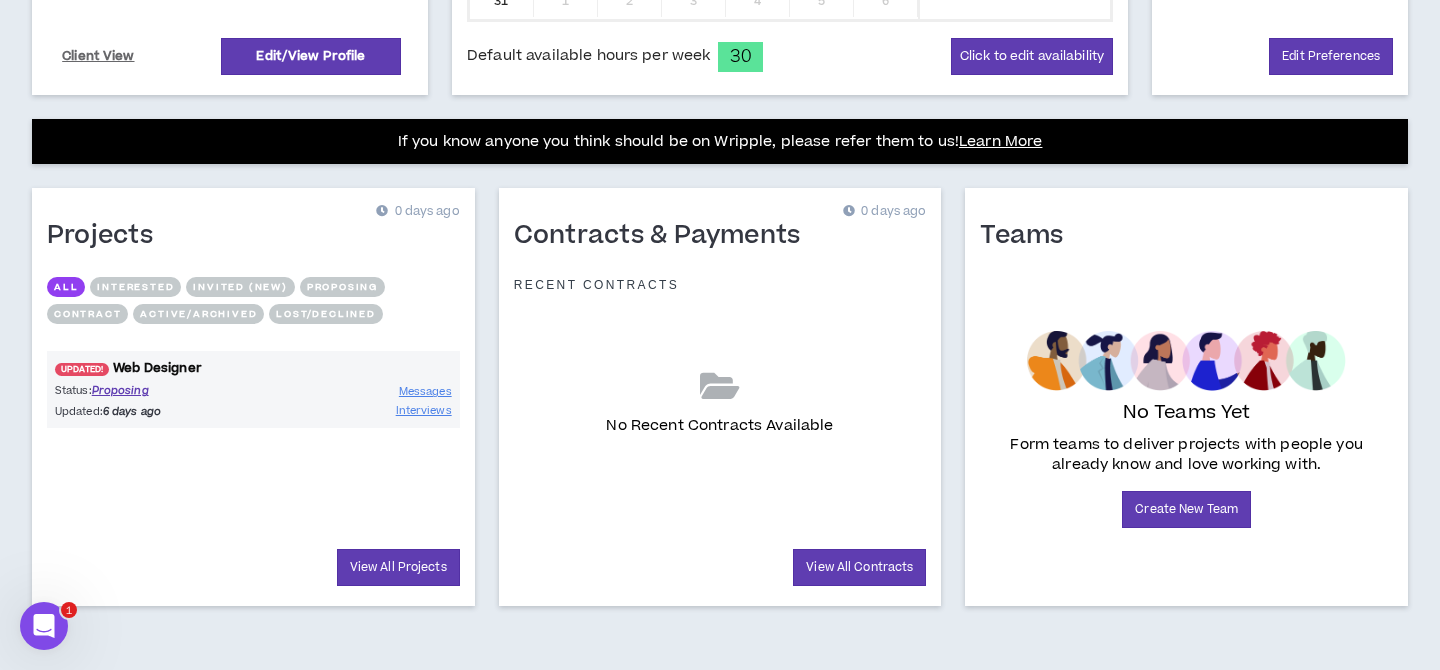 click on "UPDATED! Web Designer" at bounding box center [253, 368] 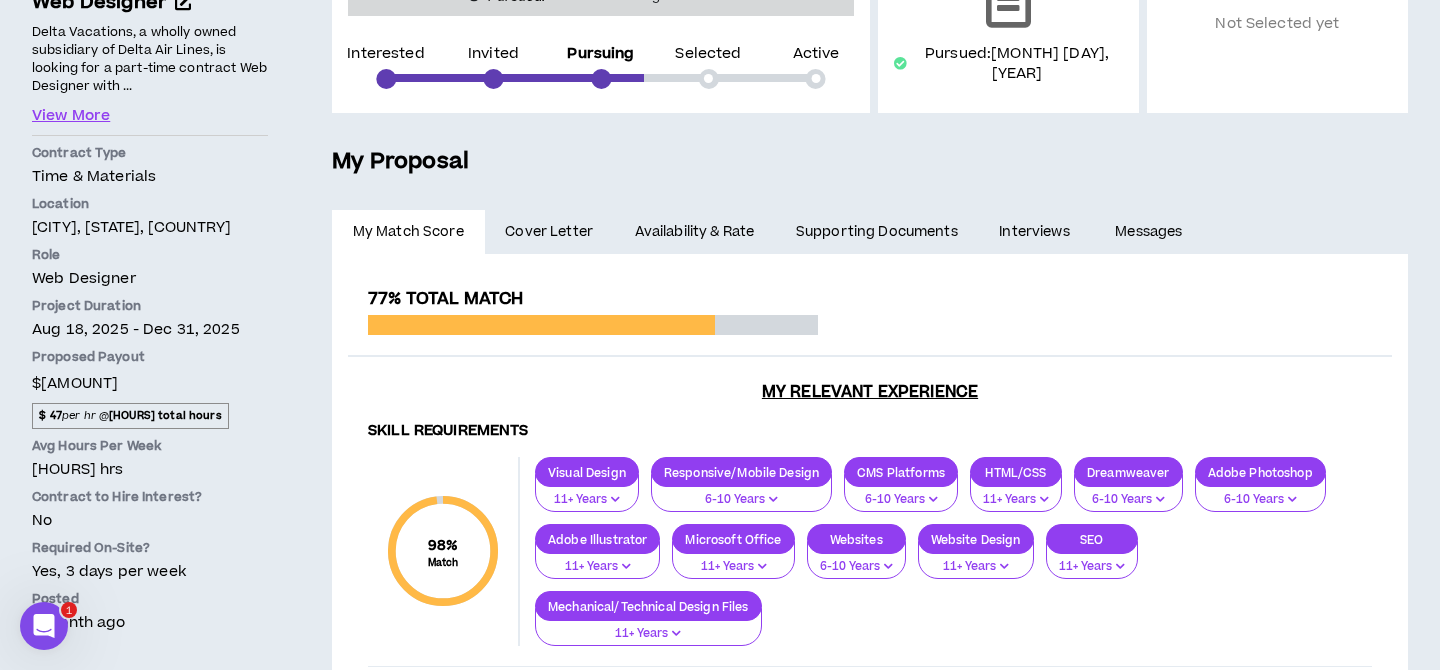 scroll, scrollTop: 322, scrollLeft: 0, axis: vertical 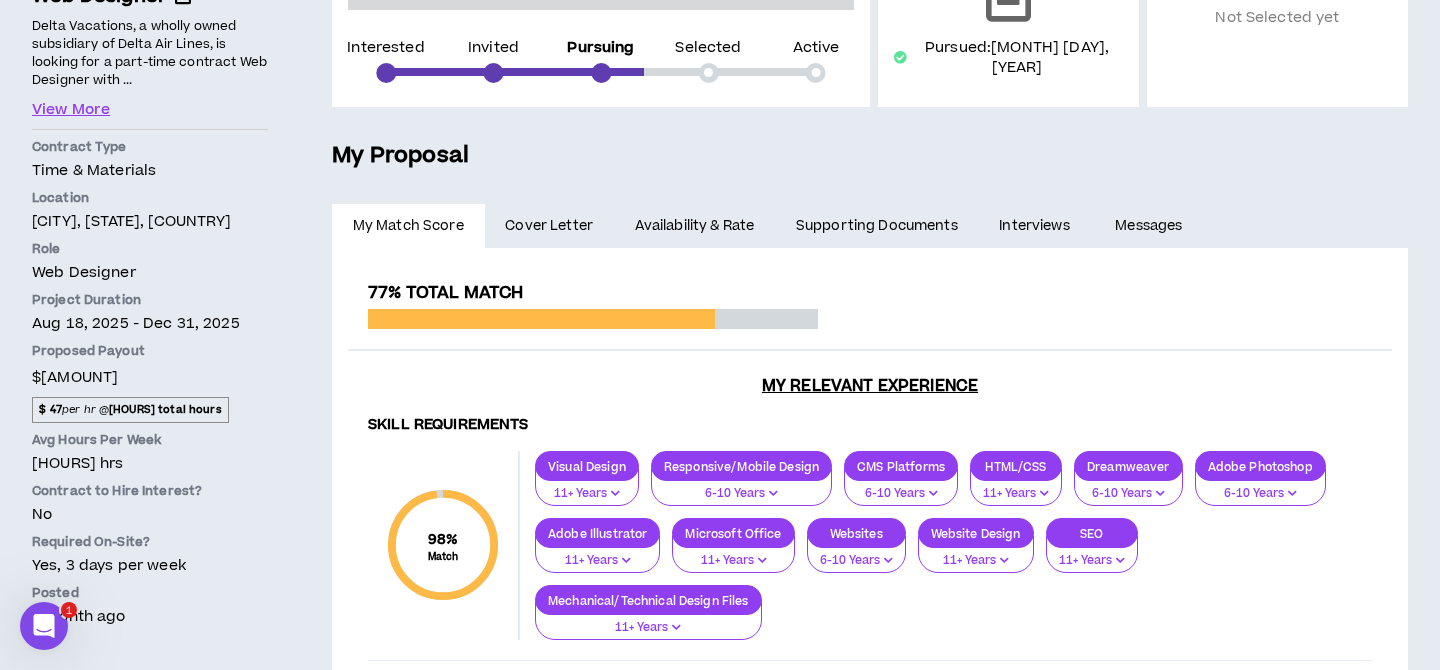 click on "$22.56k" at bounding box center [75, 377] 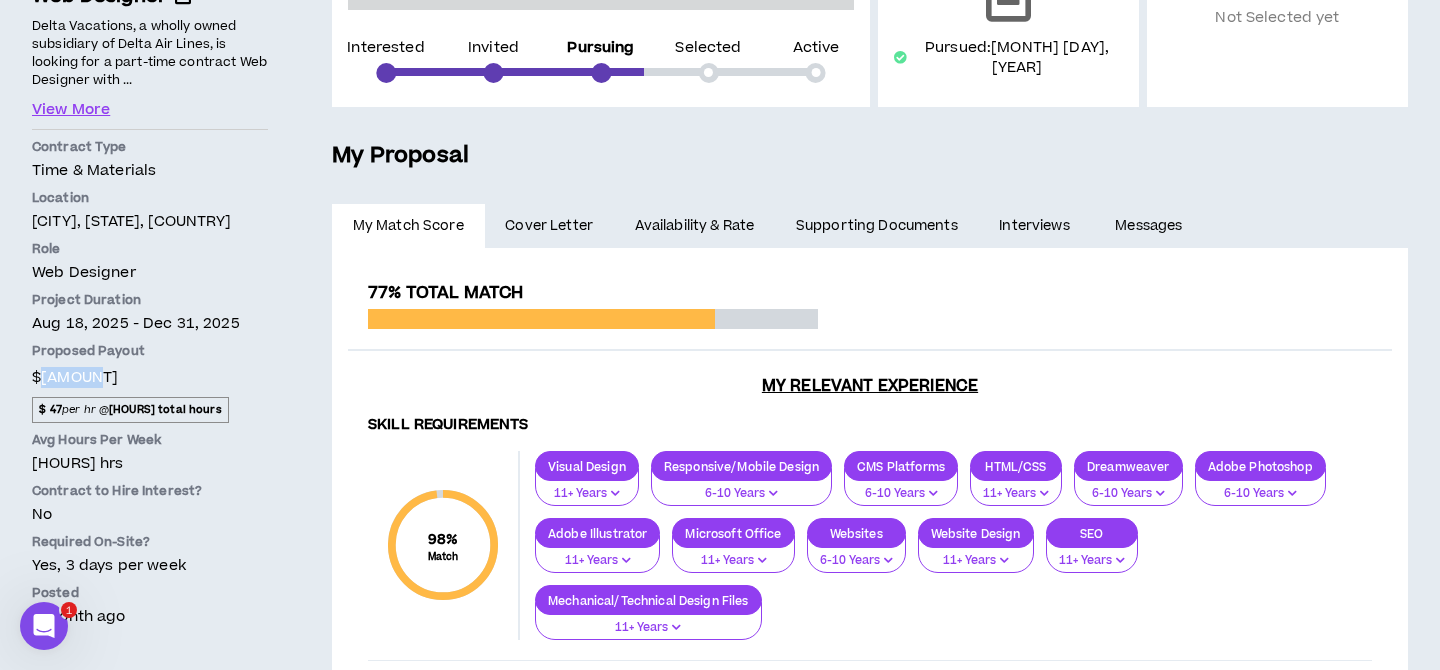 click on "$22.56k" at bounding box center [75, 377] 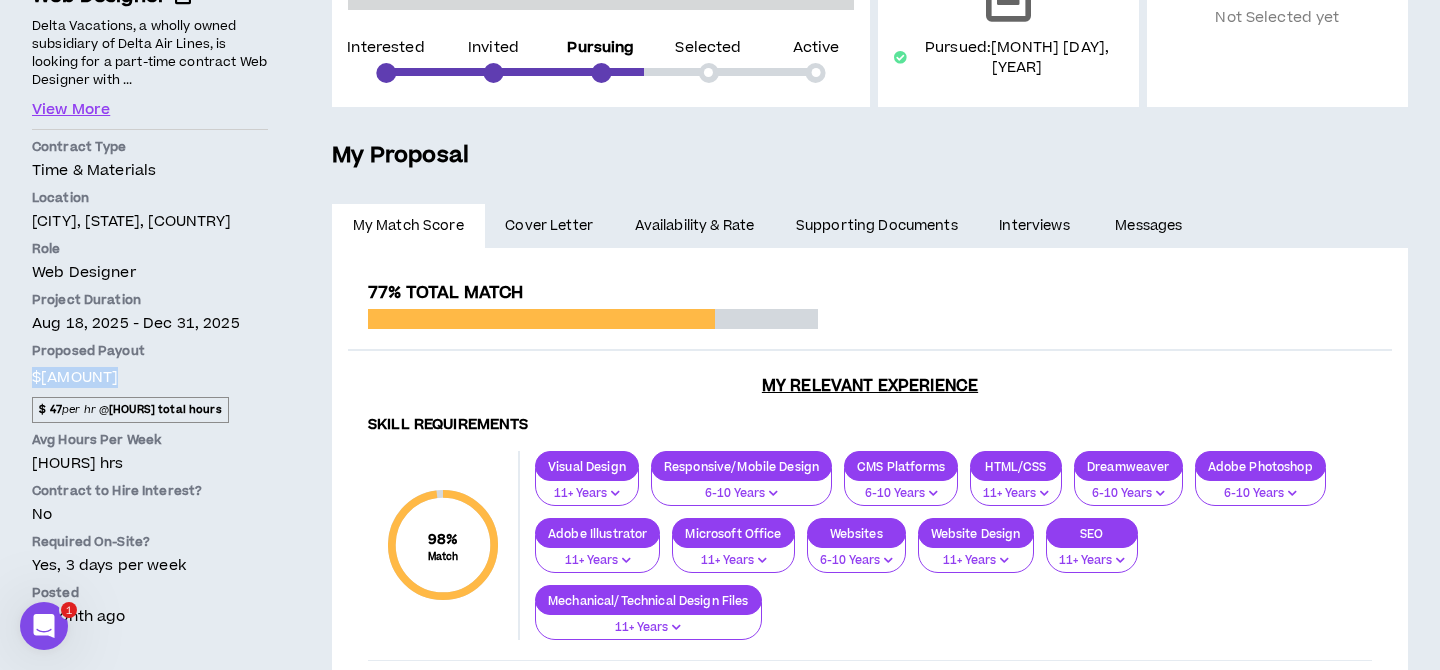 click on "$22.56k $ 47  per hr @  480 total hours" at bounding box center (150, 396) 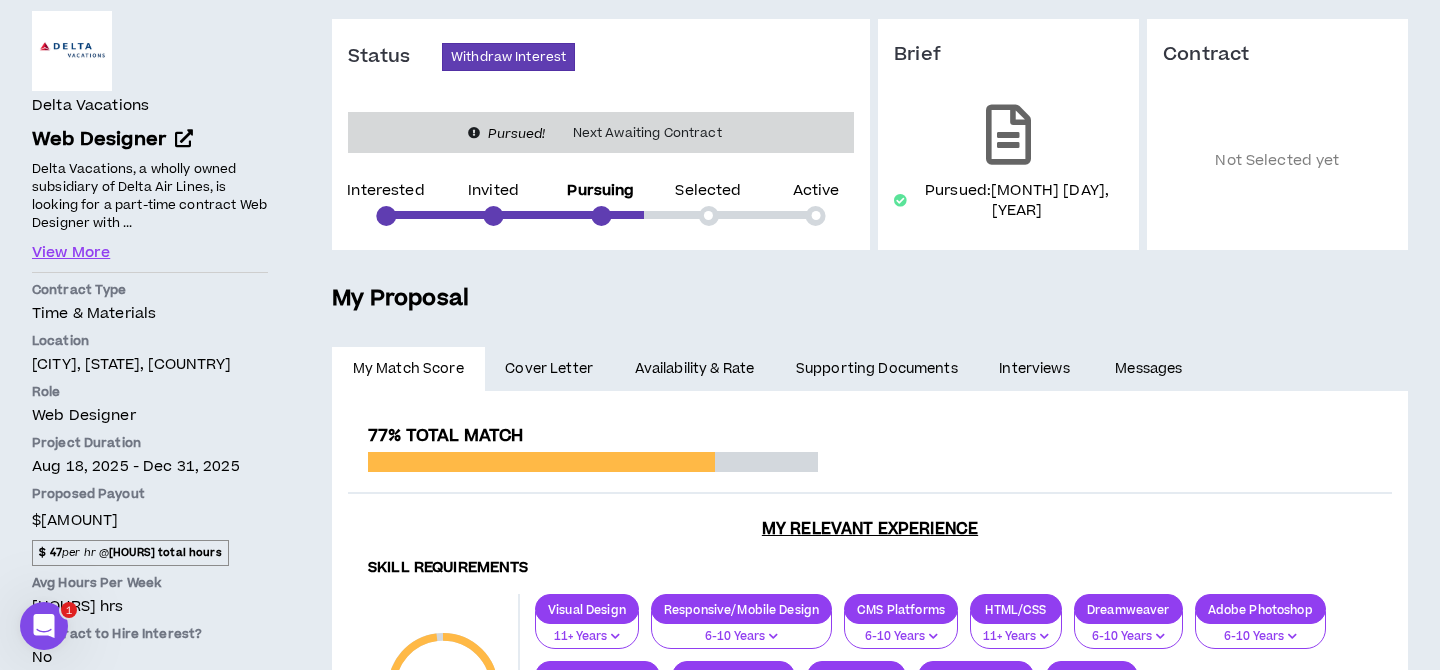 scroll, scrollTop: 158, scrollLeft: 0, axis: vertical 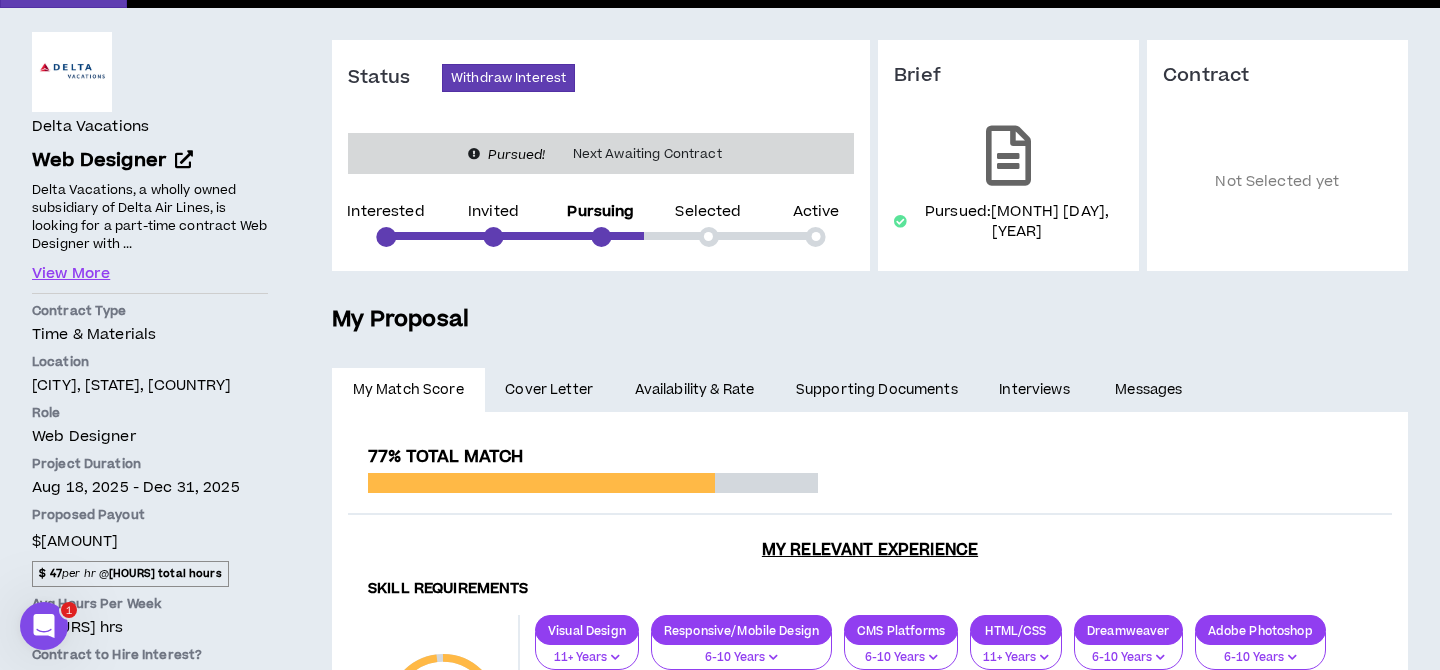 click on "Time & Materials" at bounding box center [150, 334] 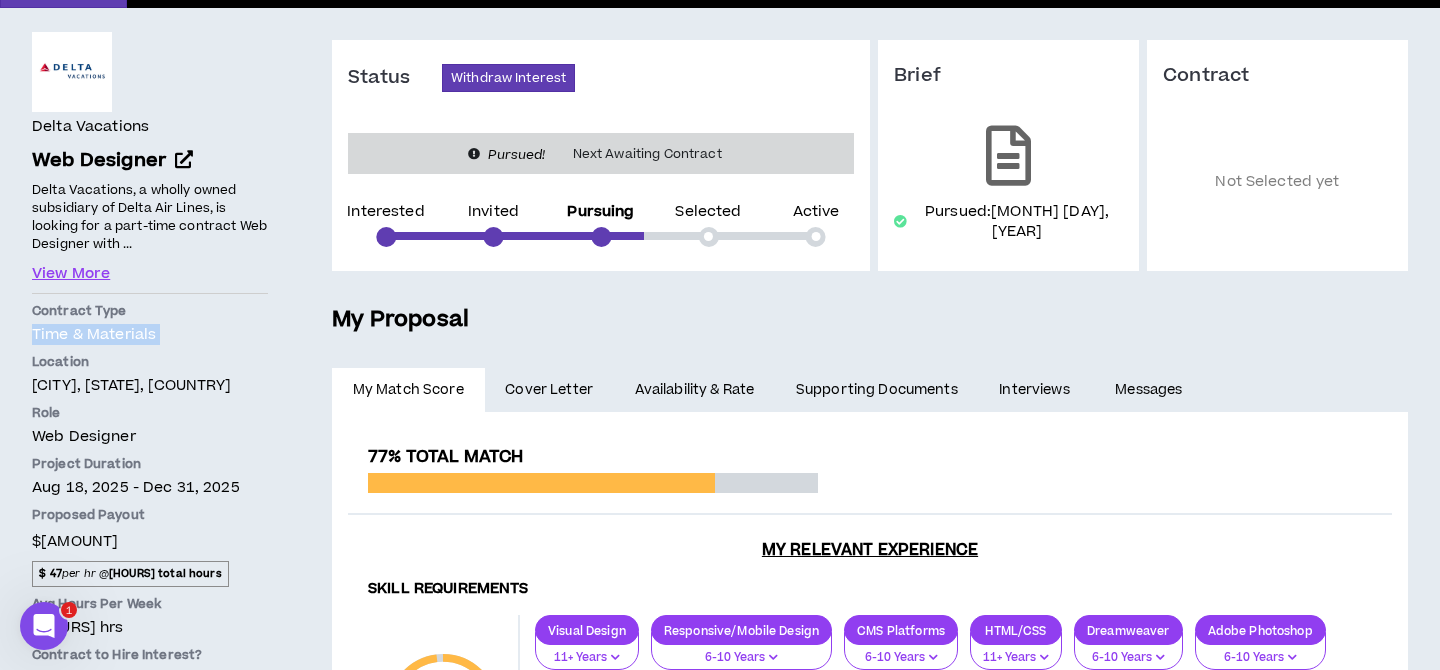 click on "Location" at bounding box center [150, 362] 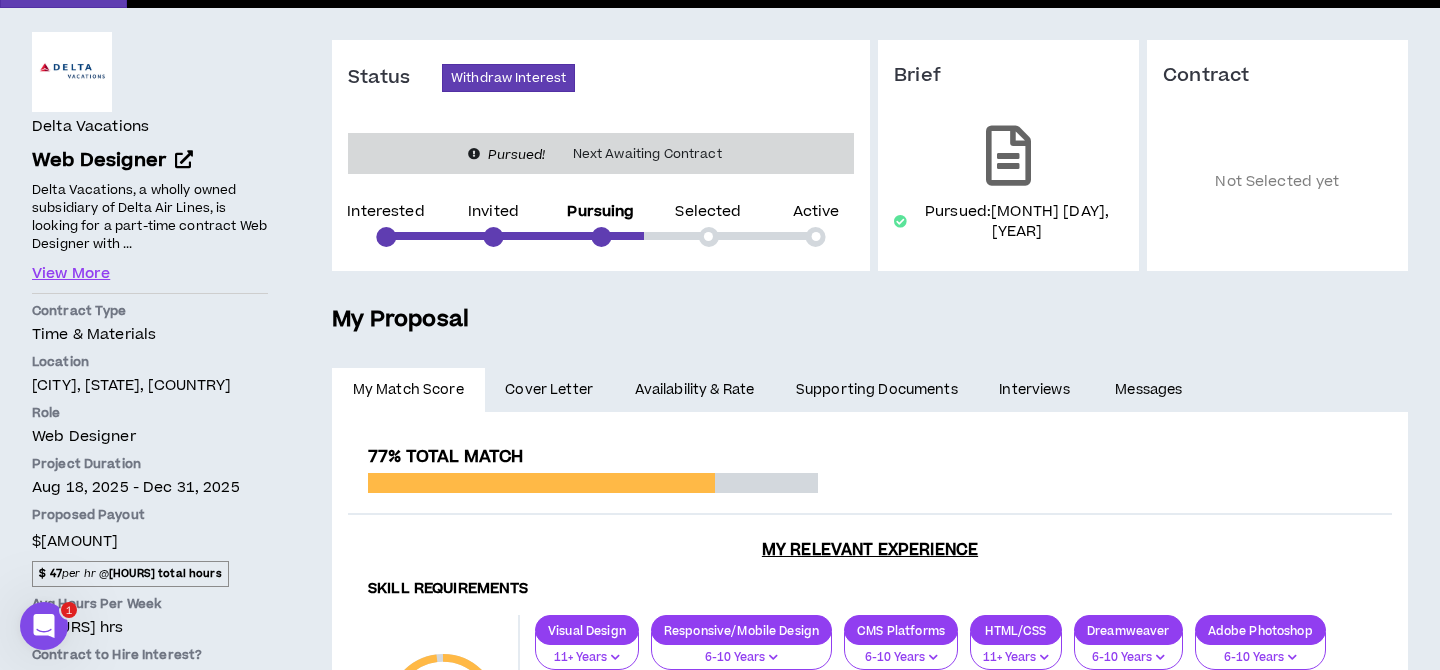 click on "[CITY], [STATE], [COUNTRY]" at bounding box center [150, 385] 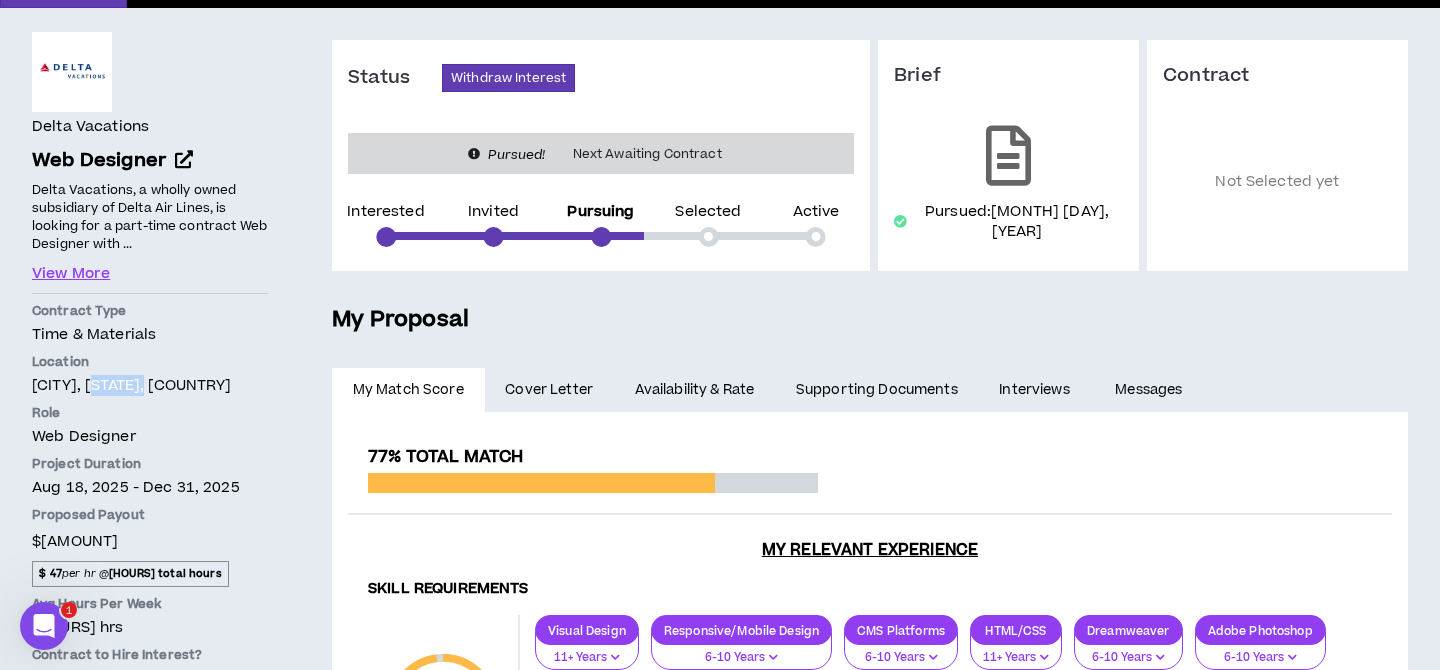click on "[CITY], [STATE], [COUNTRY]" at bounding box center [150, 385] 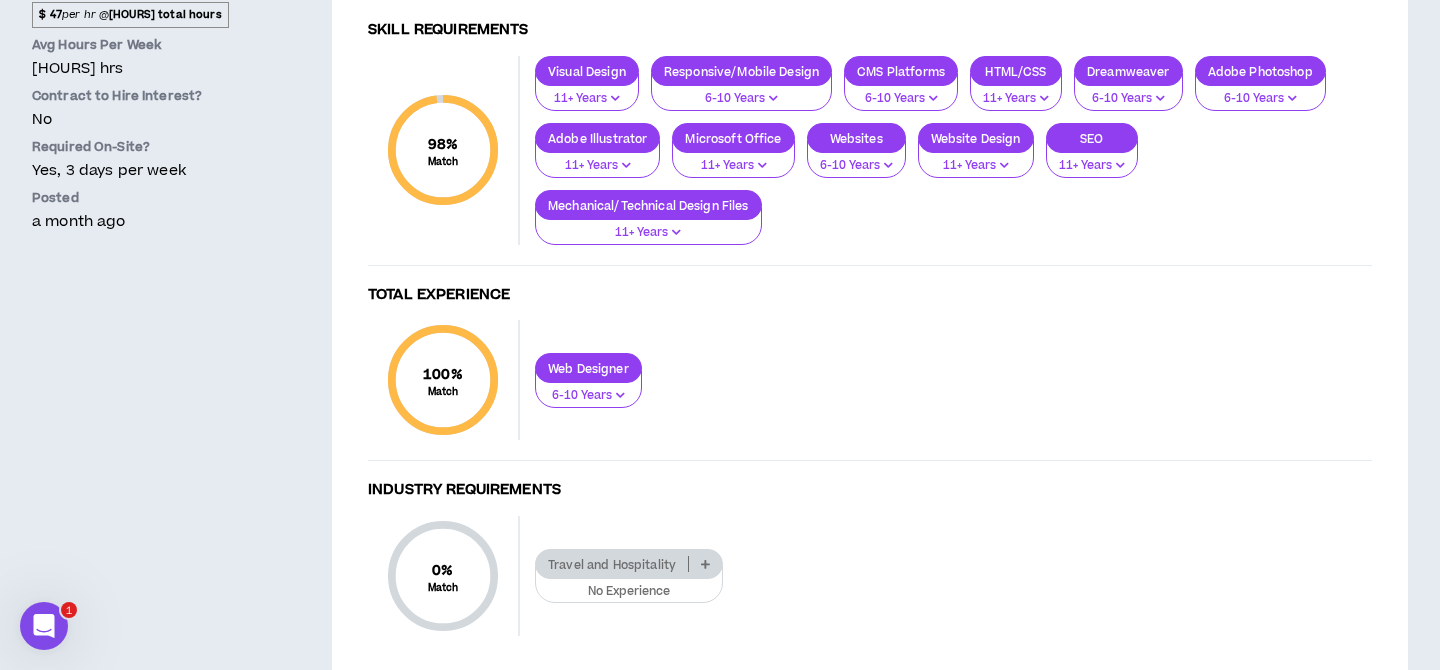 scroll, scrollTop: 770, scrollLeft: 0, axis: vertical 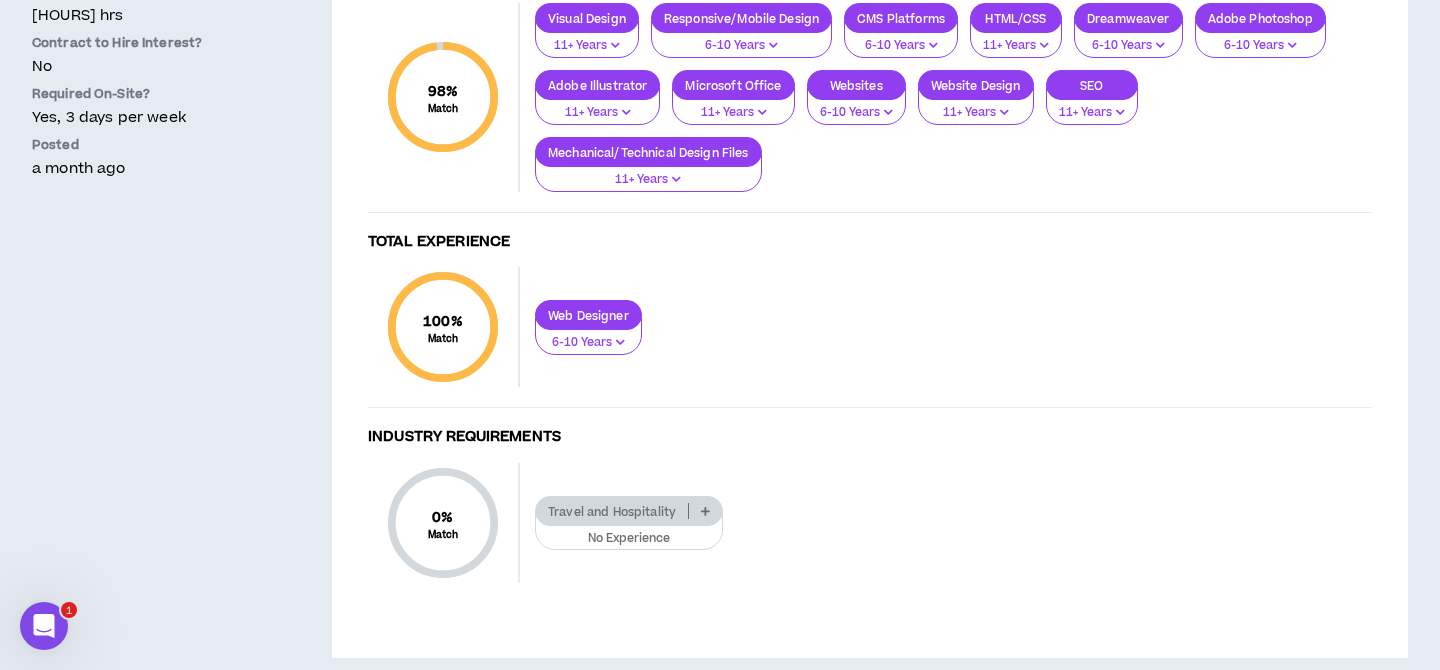 click on "Required On-Site?" at bounding box center [150, 94] 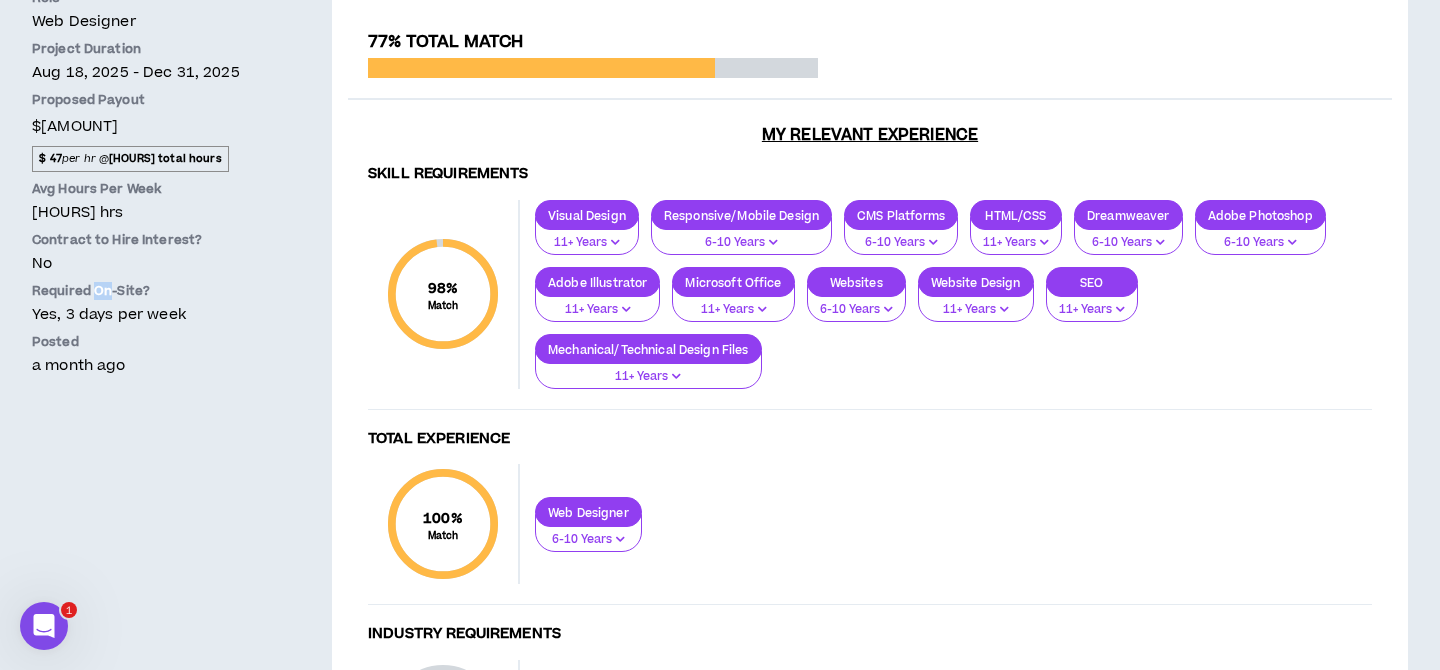 scroll, scrollTop: 555, scrollLeft: 0, axis: vertical 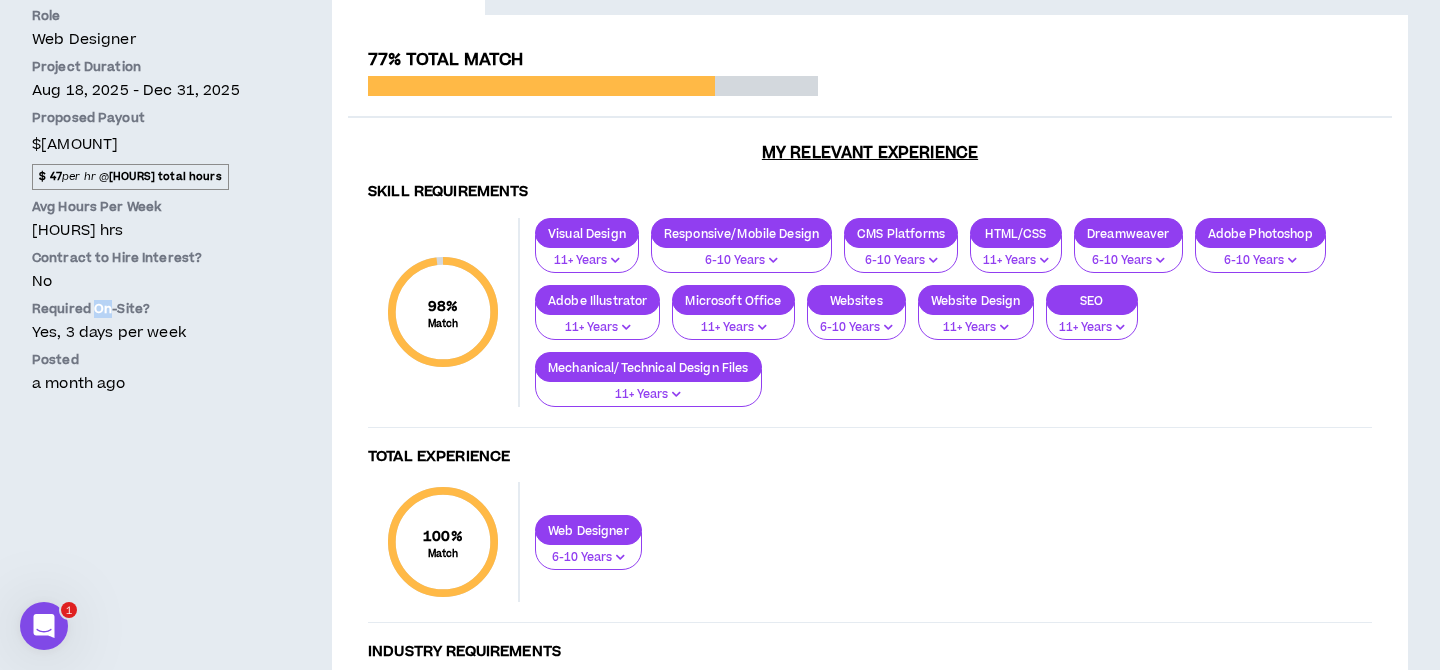 click on "Contract to Hire Interest? No" at bounding box center (150, 270) 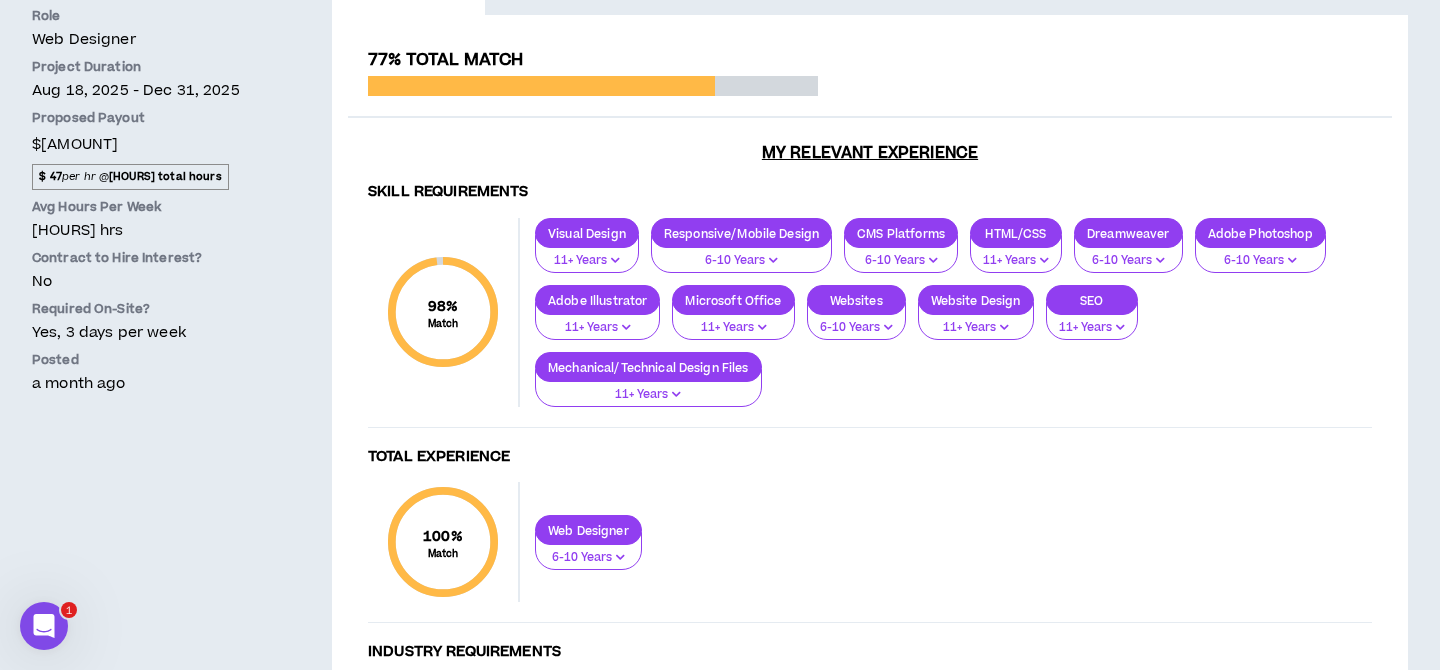 click on "Contract to Hire Interest? No" at bounding box center (150, 270) 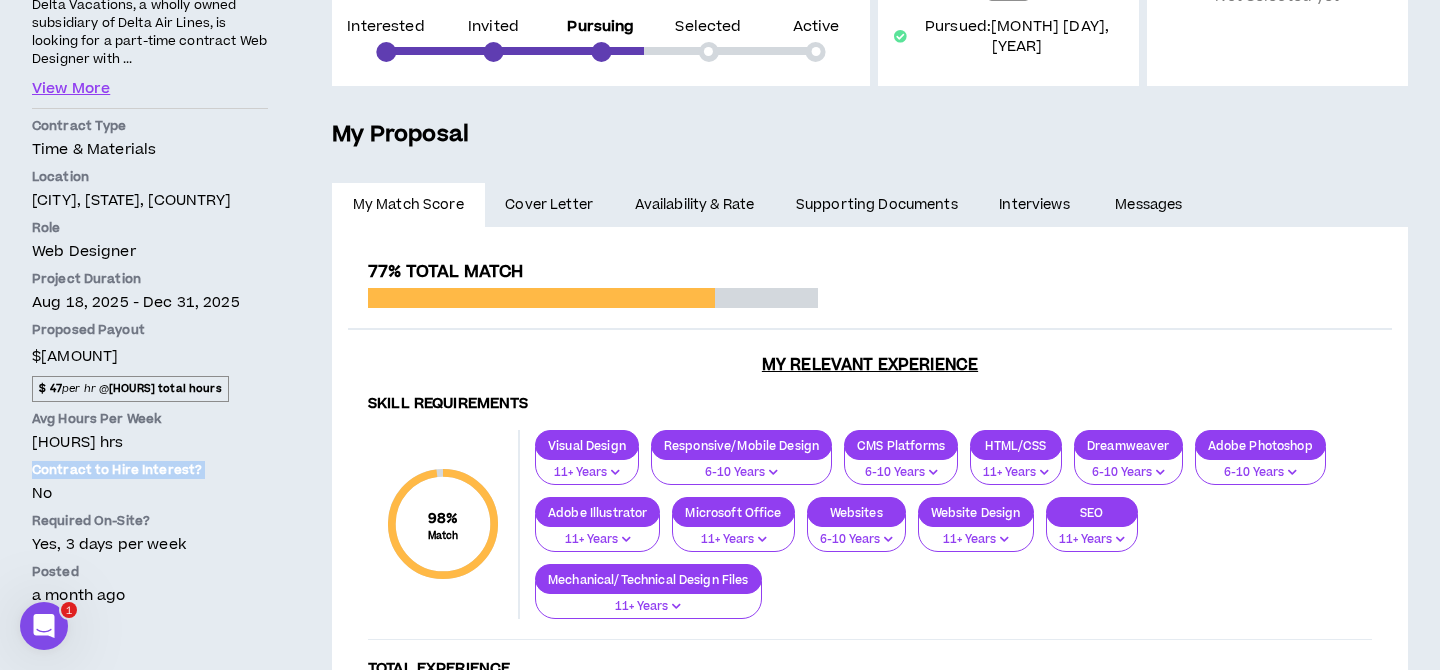 scroll, scrollTop: 342, scrollLeft: 0, axis: vertical 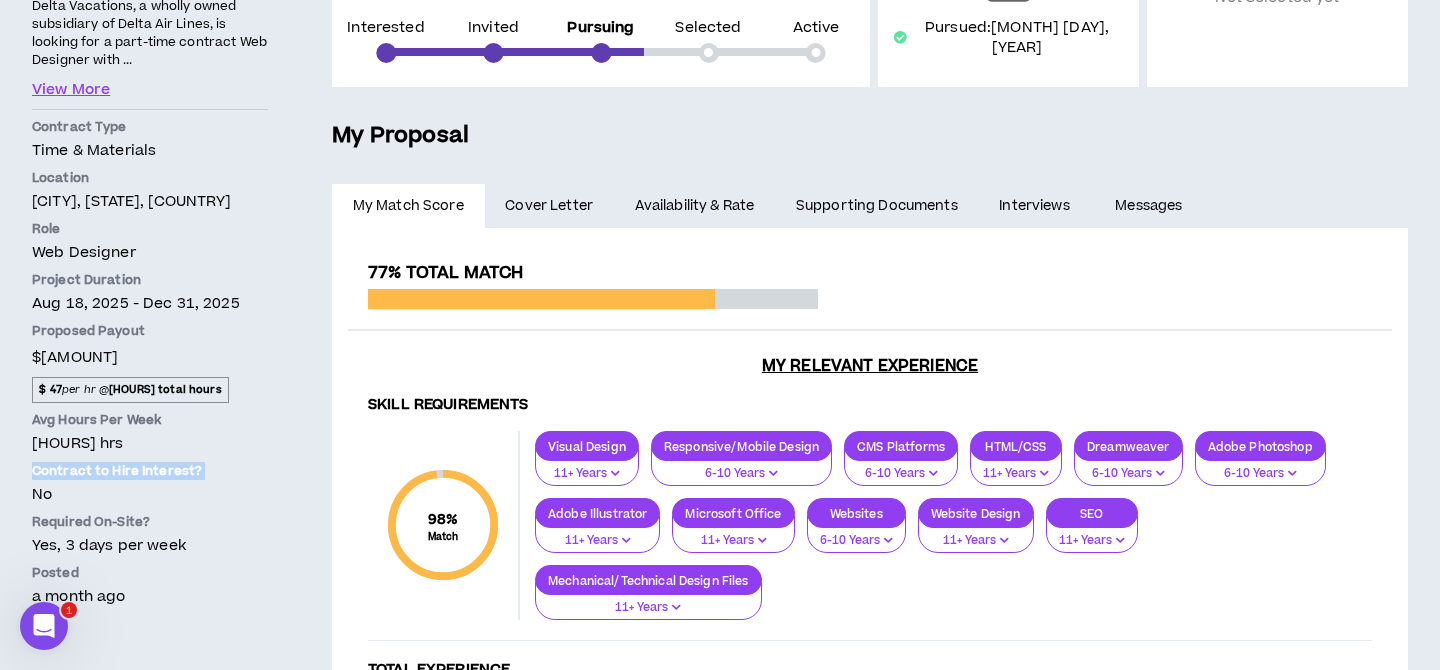 click on "Proposed Payout" at bounding box center [150, 331] 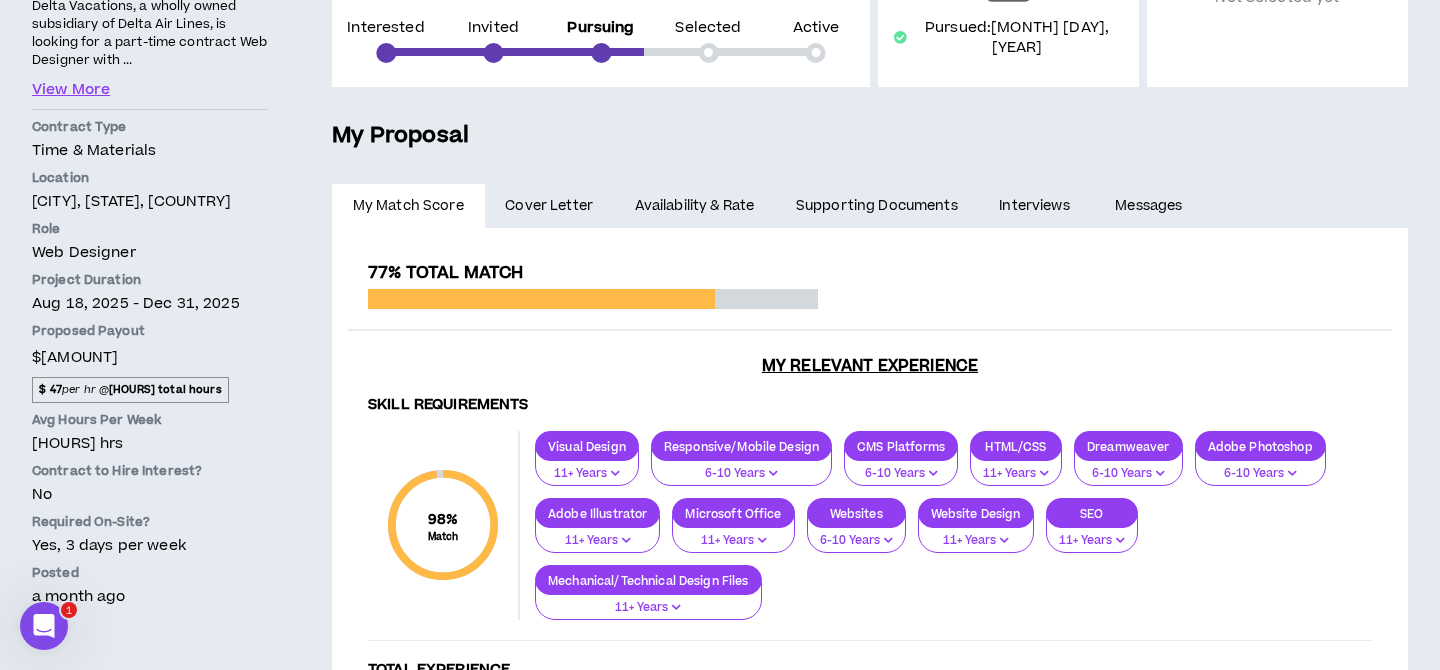 click on "Proposed Payout" at bounding box center [150, 331] 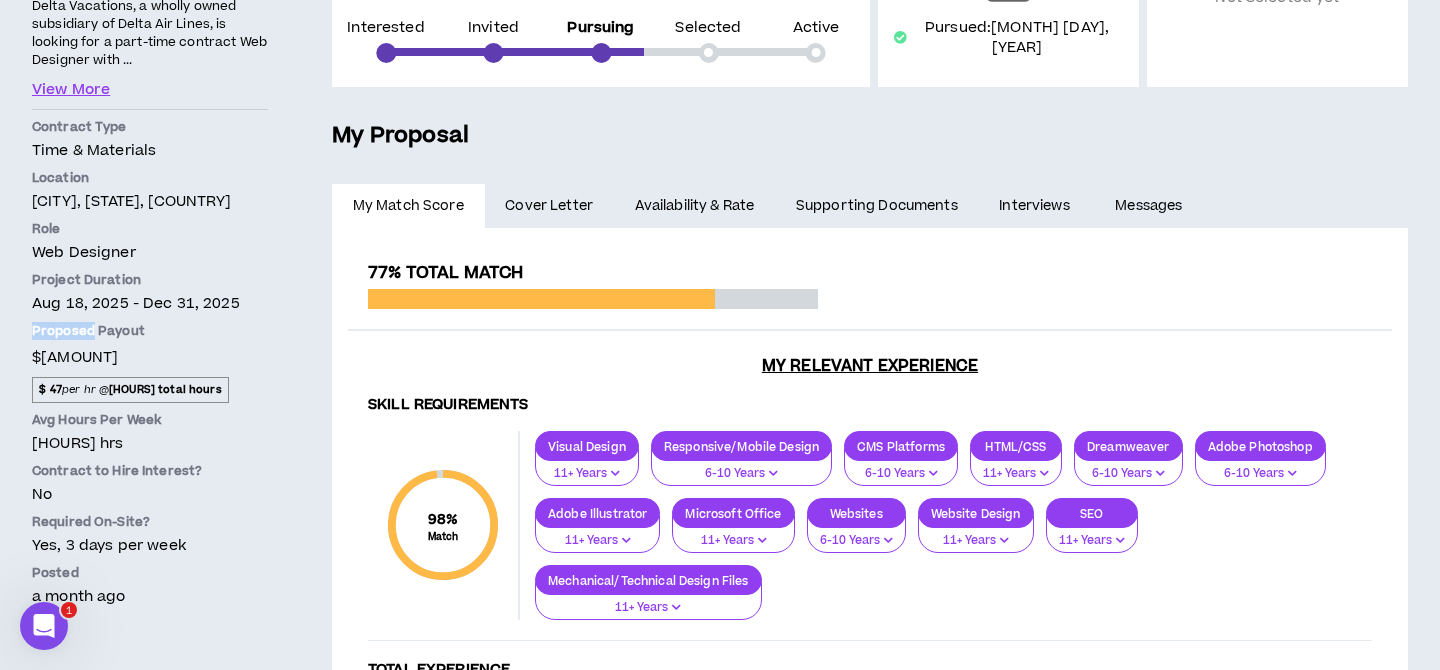 click on "Proposed Payout" at bounding box center (150, 331) 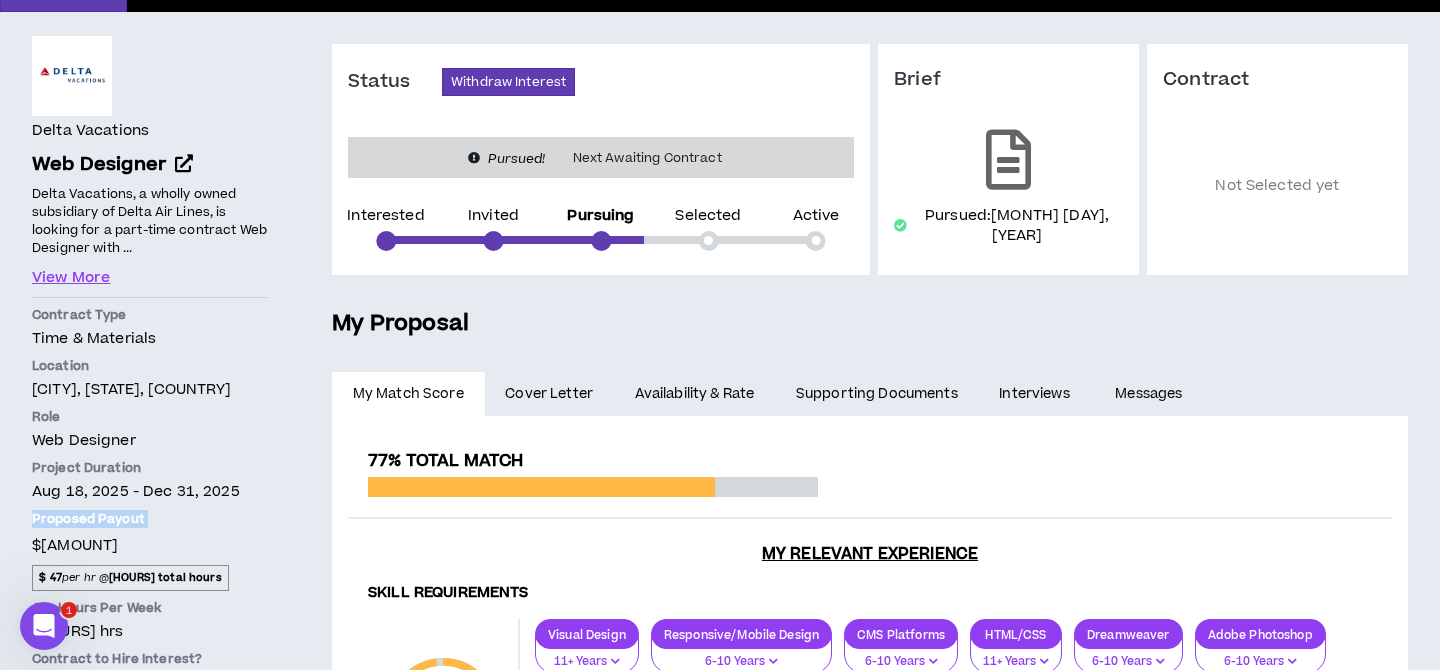 scroll, scrollTop: 131, scrollLeft: 0, axis: vertical 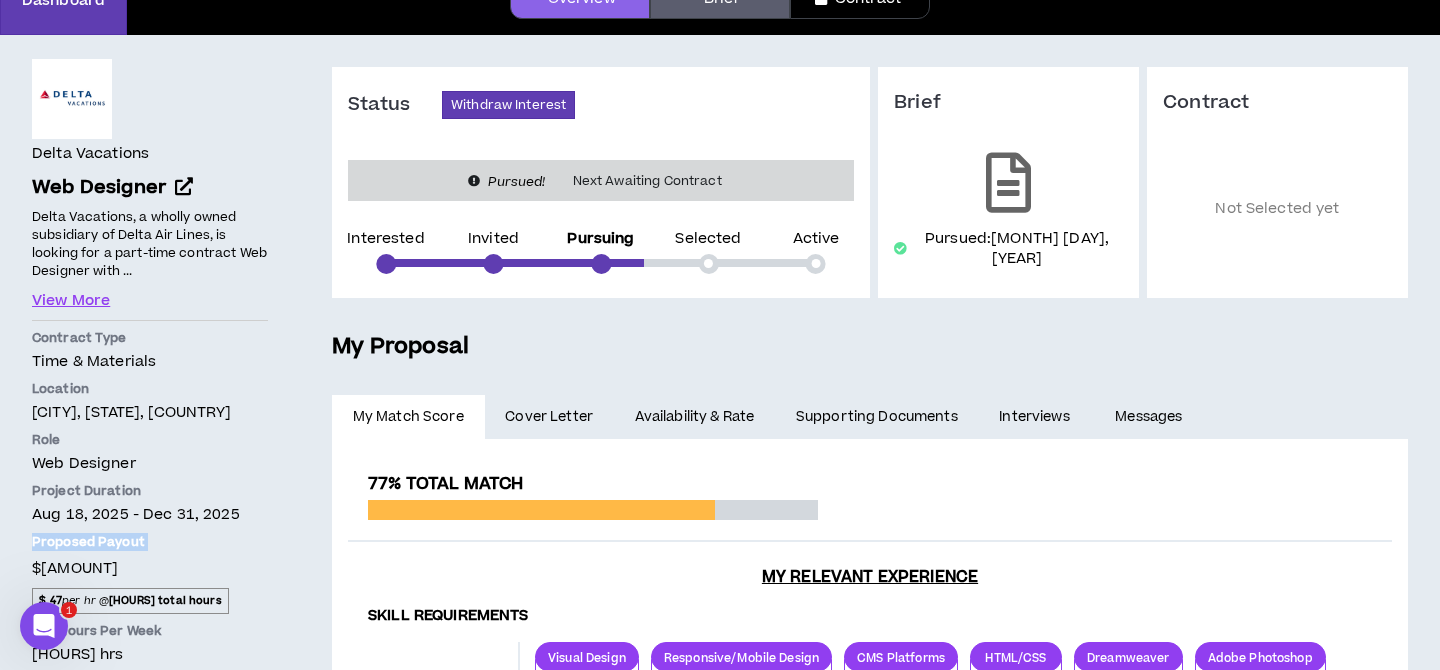 click on "Time & Materials" at bounding box center [150, 361] 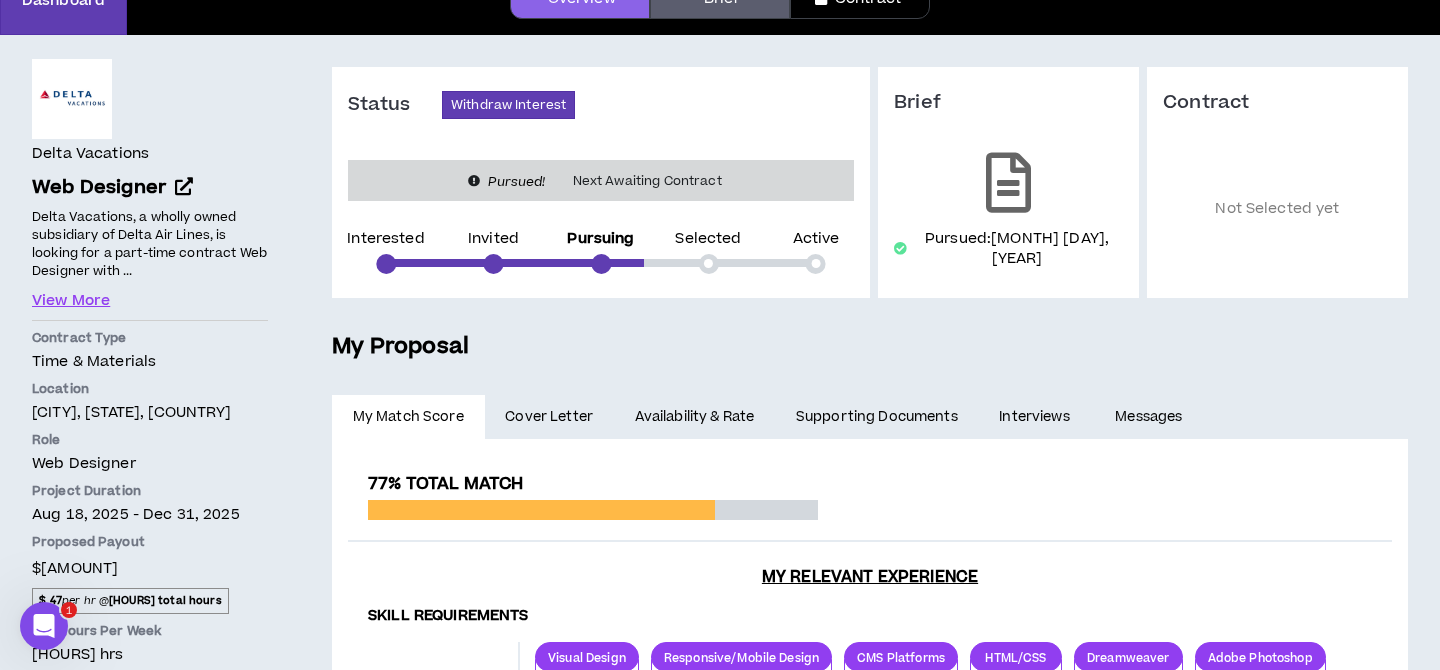 click on "Time & Materials" at bounding box center [150, 361] 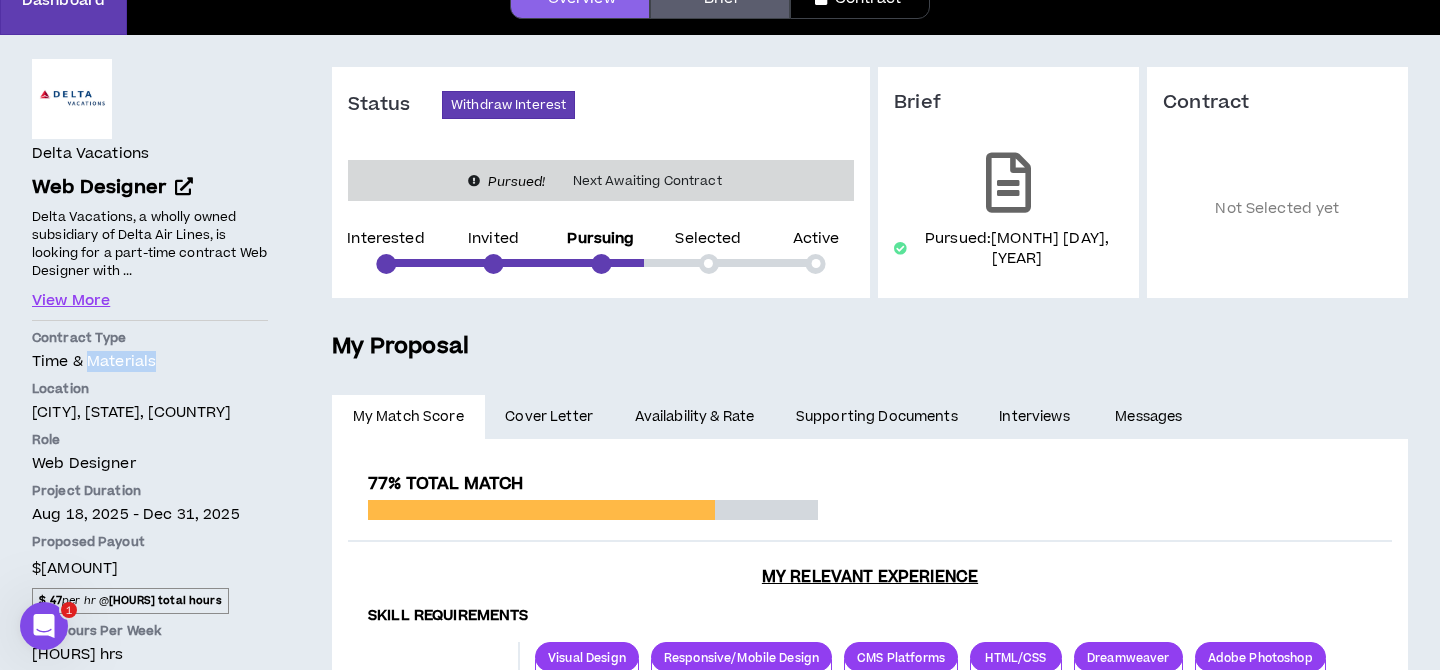 click on "Time & Materials" at bounding box center (150, 361) 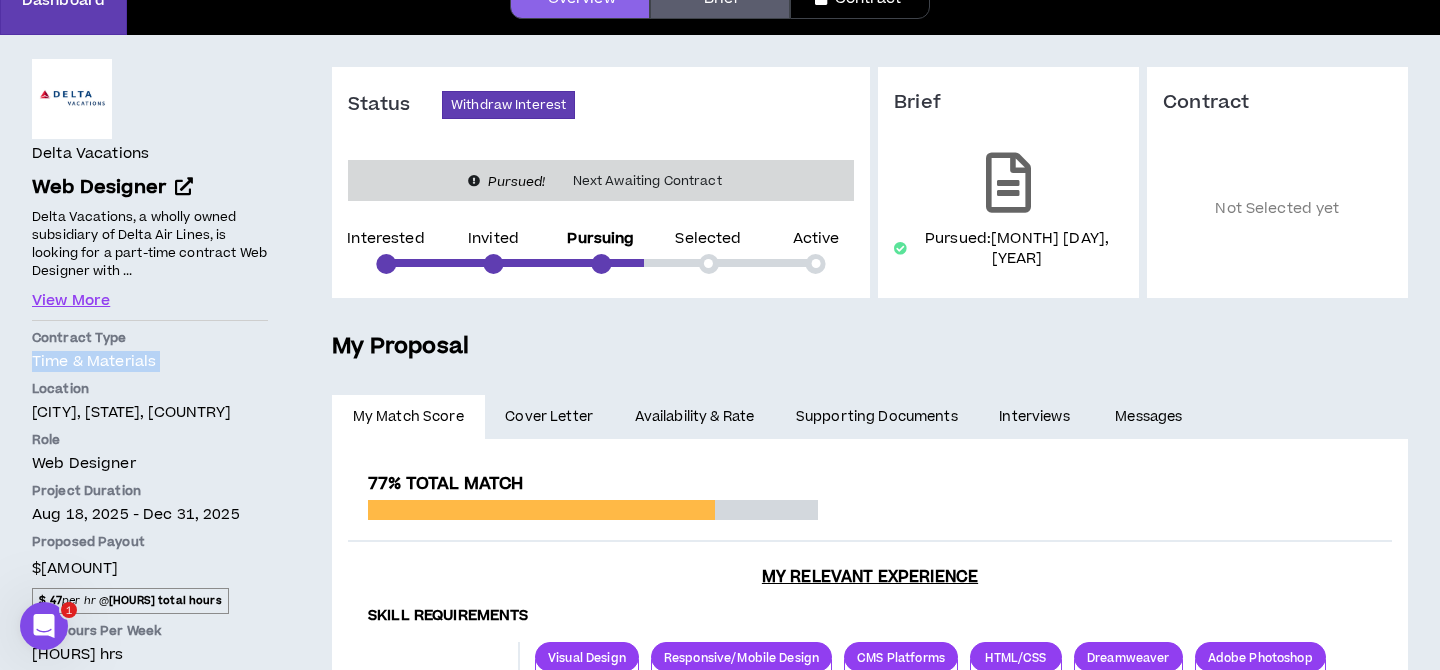 click on "Time & Materials" at bounding box center (150, 361) 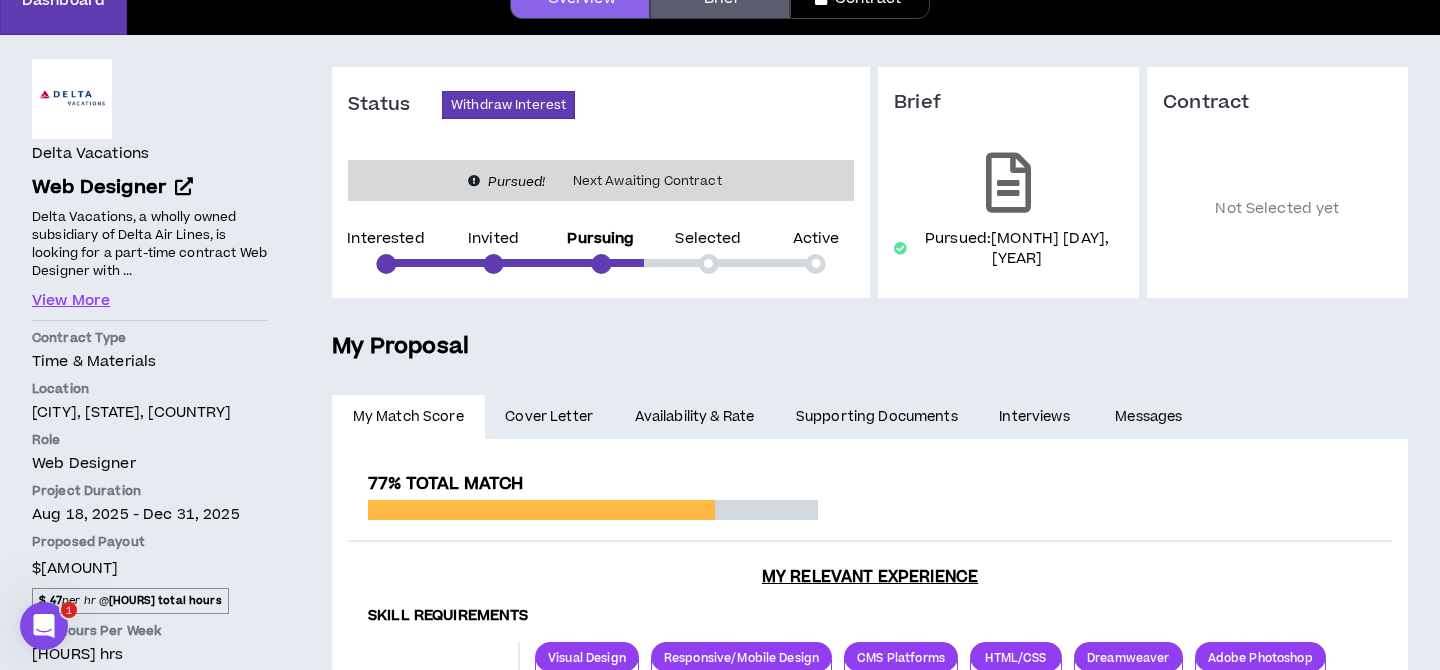 click on "Time & Materials" at bounding box center [150, 361] 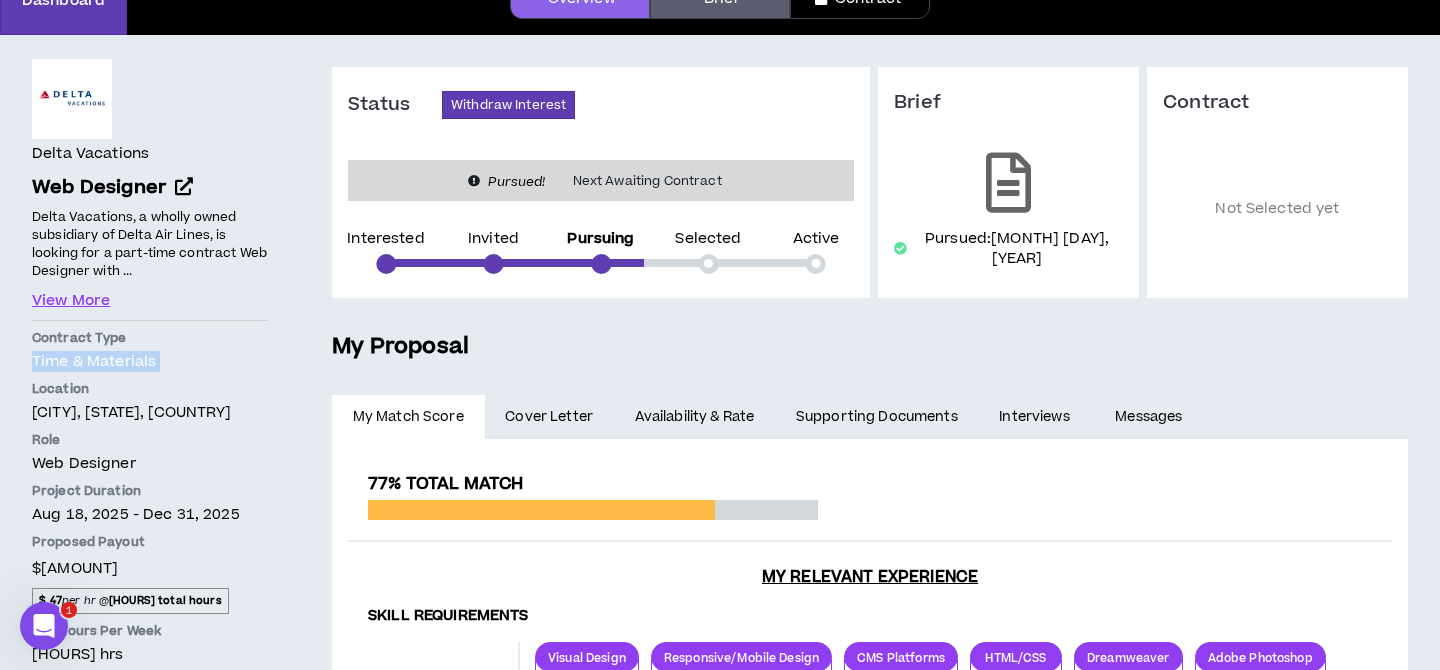 click on "Time & Materials" at bounding box center [150, 361] 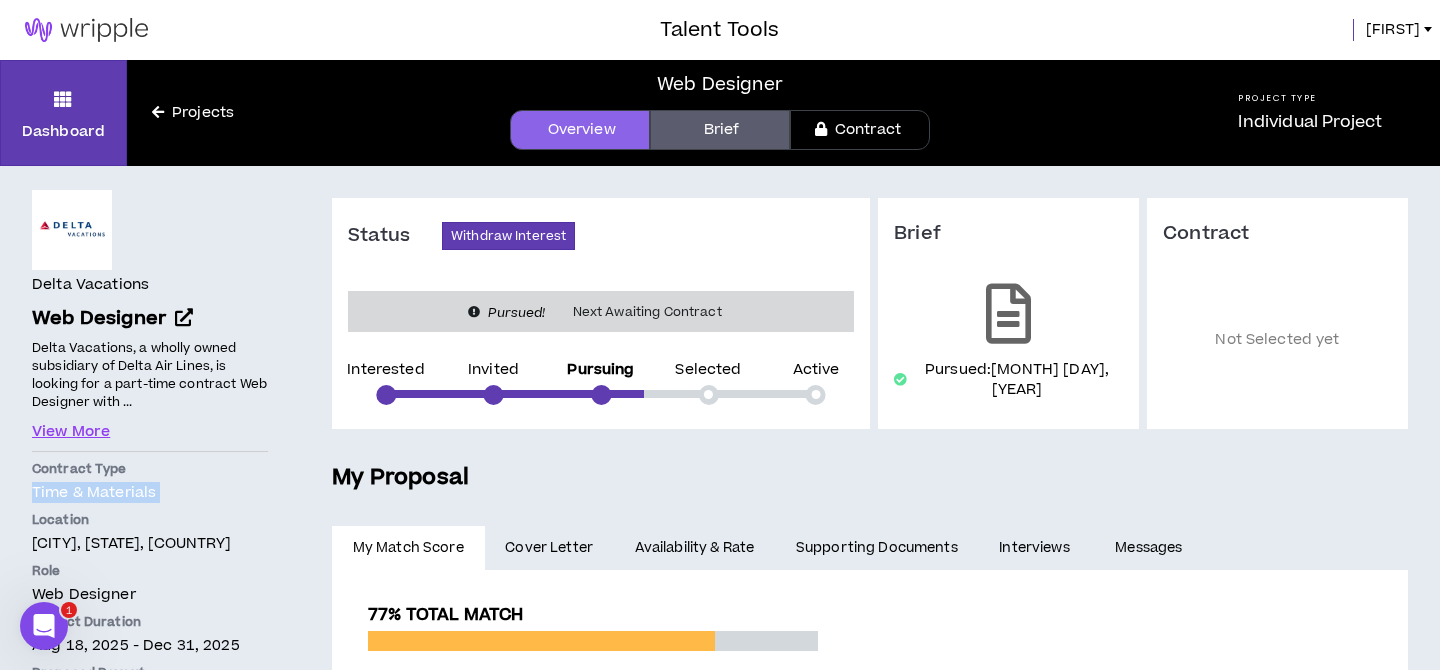 click on "Brief" at bounding box center [720, 130] 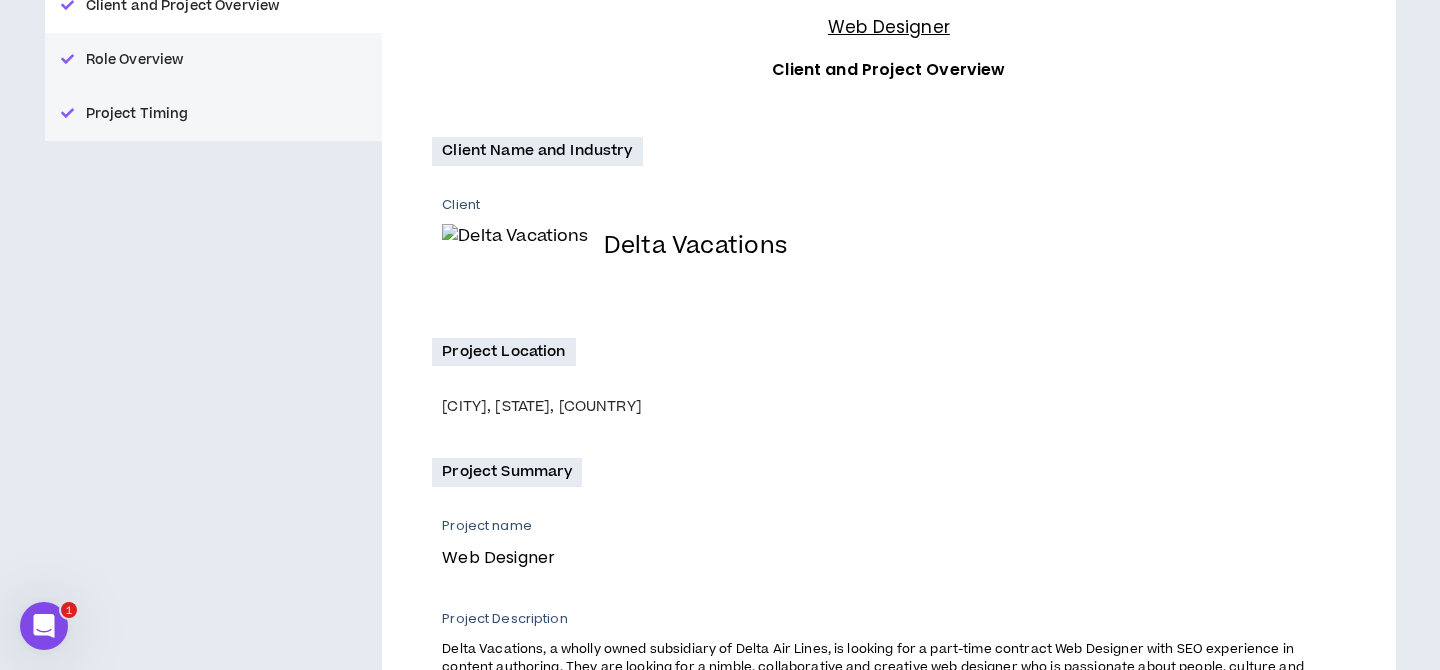 scroll, scrollTop: 0, scrollLeft: 0, axis: both 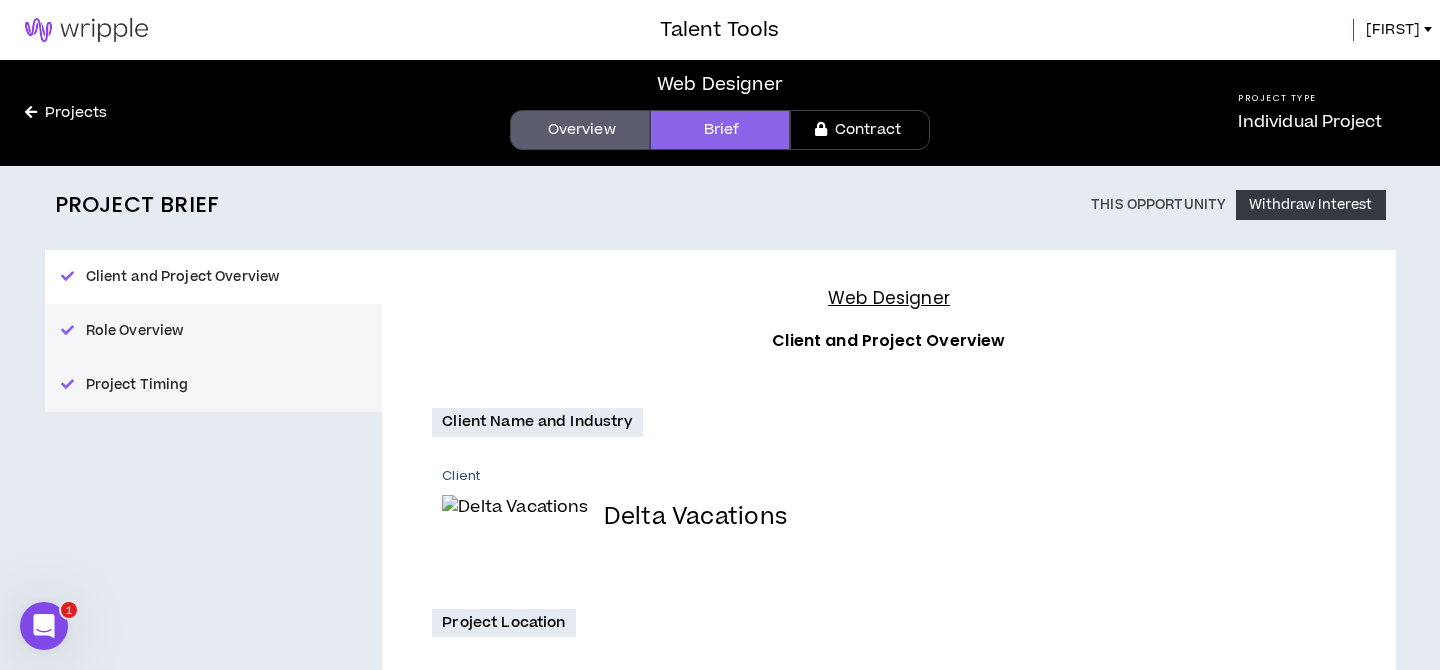 click on "Overview" at bounding box center [580, 130] 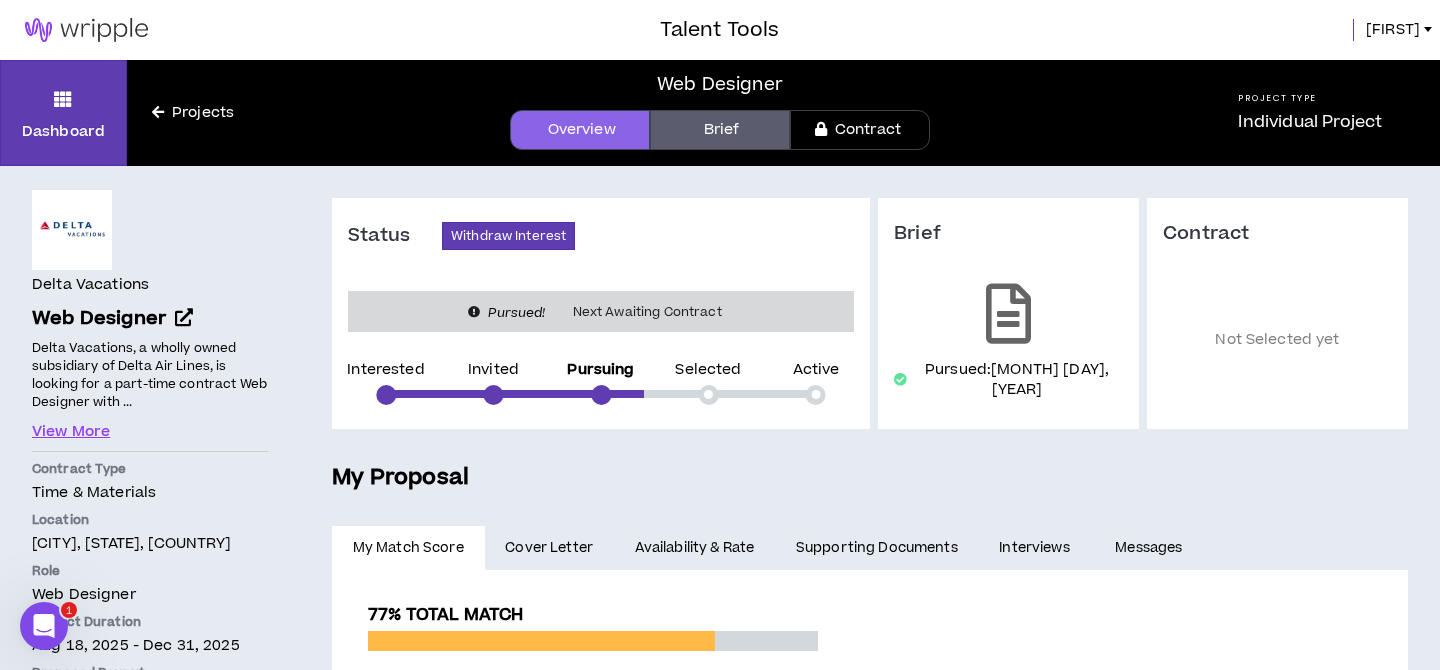 click on "Delta Vacations Web Designer Hide  Details Delta Vacations, a wholly owned subsidiary of Delta Air Lines, is looking for a part-time contract Web Designer with ... View More Contract Type Time & Materials Location Atlanta, Georgia, United States Role Web Designer Project Duration Aug 18, 2025 - Dec 31, 2025 Proposed Payout $22.56k $ 47  per hr @  480 total hours Avg Hours Per Week 25 hrs Contract to Hire Interest? No Required On-Site? Yes, 3 days per week Posted a month ago Hide  Details Delta Vacations Web Designer   Delta Vacations, a wholly owned subsidiary of Delta Air Lines, is looking for a part-time contract Web Designer with ... View More Contract Type Time & Materials Location Atlanta, Georgia, United States Role Web Designer Project Duration Aug 18, 2025 - Dec 31, 2025 Proposed Payout $22.56k $ 47  per hr @  480 total hours Avg Hours Per Week 25 hrs Contract to Hire Interest? No Required On-Site? Yes, 3 days per week Posted a month ago" at bounding box center (150, 813) 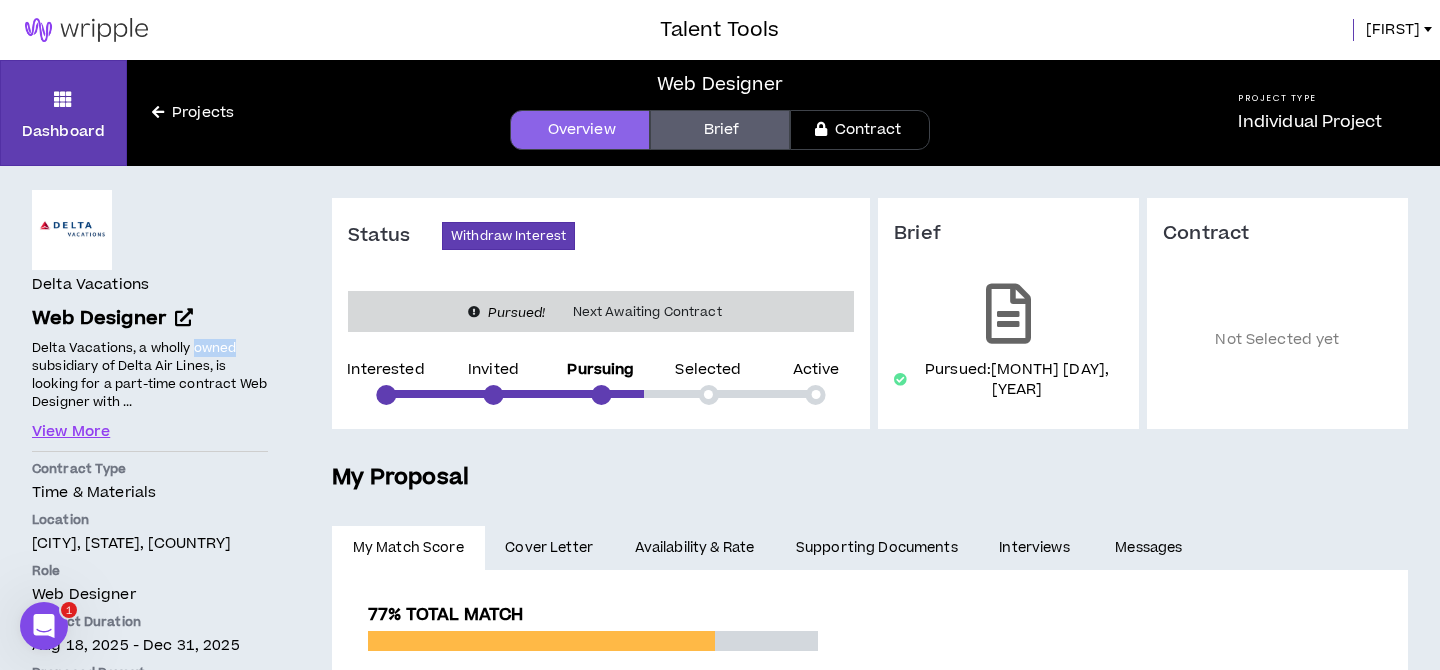 click on "Delta Vacations Web Designer Hide  Details Delta Vacations, a wholly owned subsidiary of Delta Air Lines, is looking for a part-time contract Web Designer with ... View More Contract Type Time & Materials Location Atlanta, Georgia, United States Role Web Designer Project Duration Aug 18, 2025 - Dec 31, 2025 Proposed Payout $22.56k $ 47  per hr @  480 total hours Avg Hours Per Week 25 hrs Contract to Hire Interest? No Required On-Site? Yes, 3 days per week Posted a month ago Hide  Details Delta Vacations Web Designer   Delta Vacations, a wholly owned subsidiary of Delta Air Lines, is looking for a part-time contract Web Designer with ... View More Contract Type Time & Materials Location Atlanta, Georgia, United States Role Web Designer Project Duration Aug 18, 2025 - Dec 31, 2025 Proposed Payout $22.56k $ 47  per hr @  480 total hours Avg Hours Per Week 25 hrs Contract to Hire Interest? No Required On-Site? Yes, 3 days per week Posted a month ago" at bounding box center (150, 813) 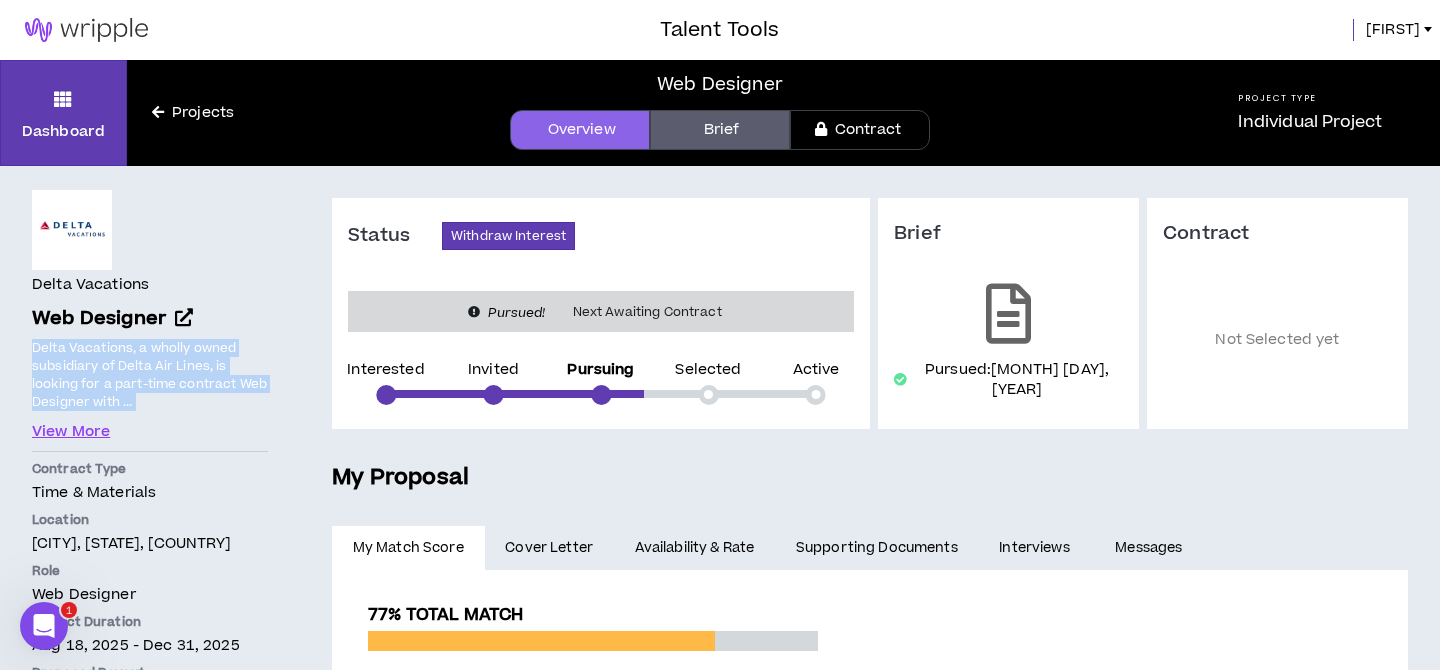 click on "Delta Vacations, a wholly owned subsidiary of Delta Air Lines, is looking for a part-time contract Web Designer with ..." at bounding box center [150, 375] 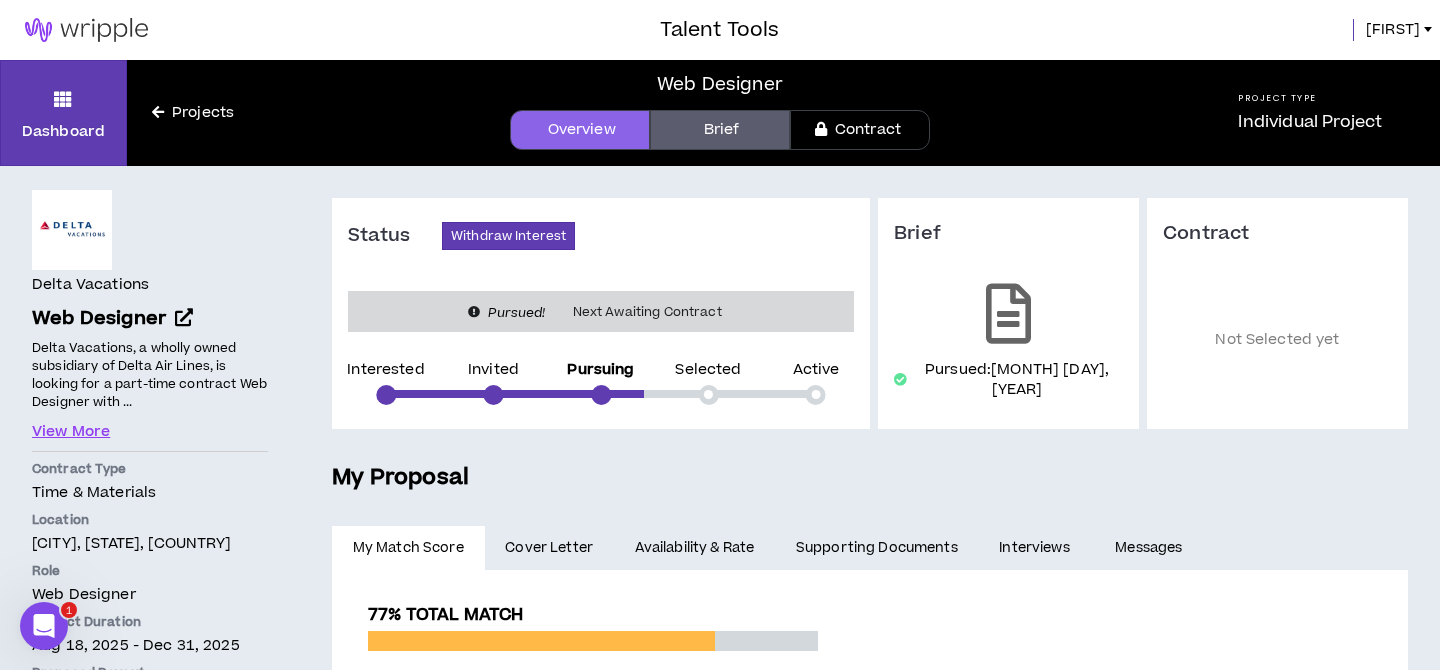 click on "Delta Vacations, a wholly owned subsidiary of Delta Air Lines, is looking for a part-time contract Web Designer with ..." at bounding box center (150, 375) 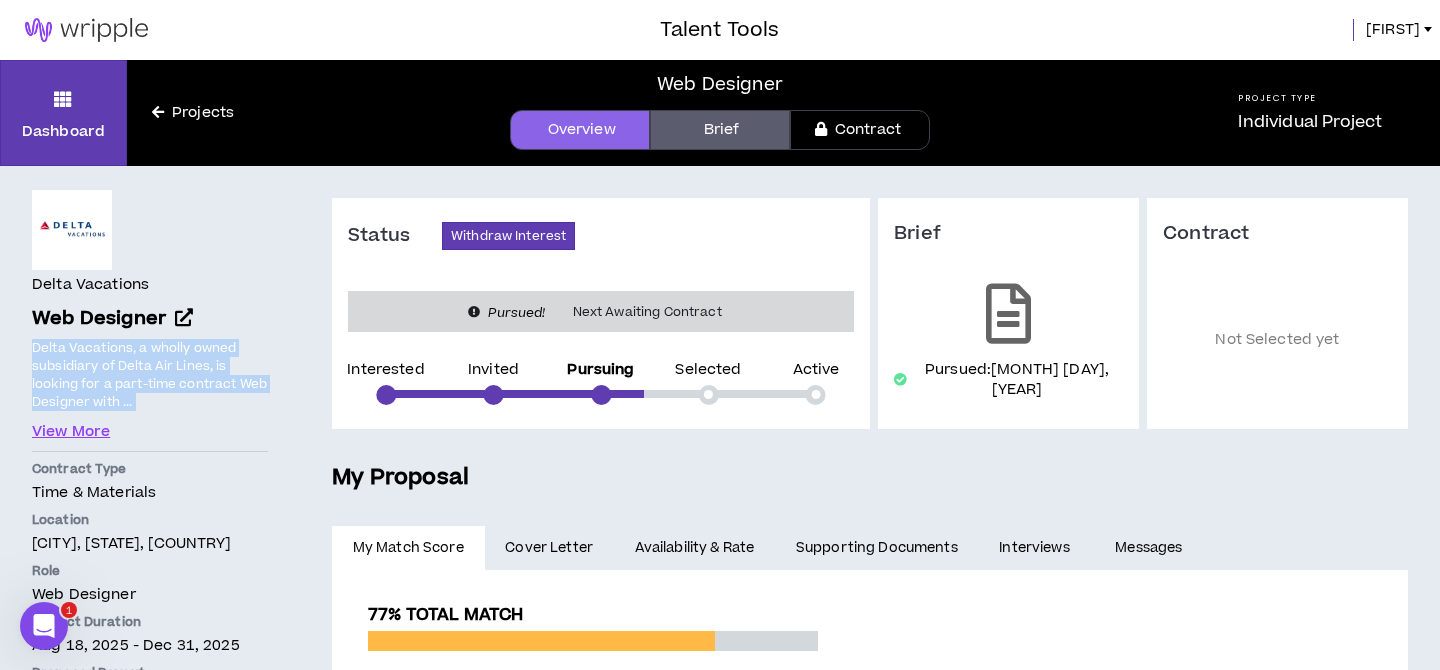 click on "Delta Vacations, a wholly owned subsidiary of Delta Air Lines, is looking for a part-time contract Web Designer with ..." at bounding box center (150, 375) 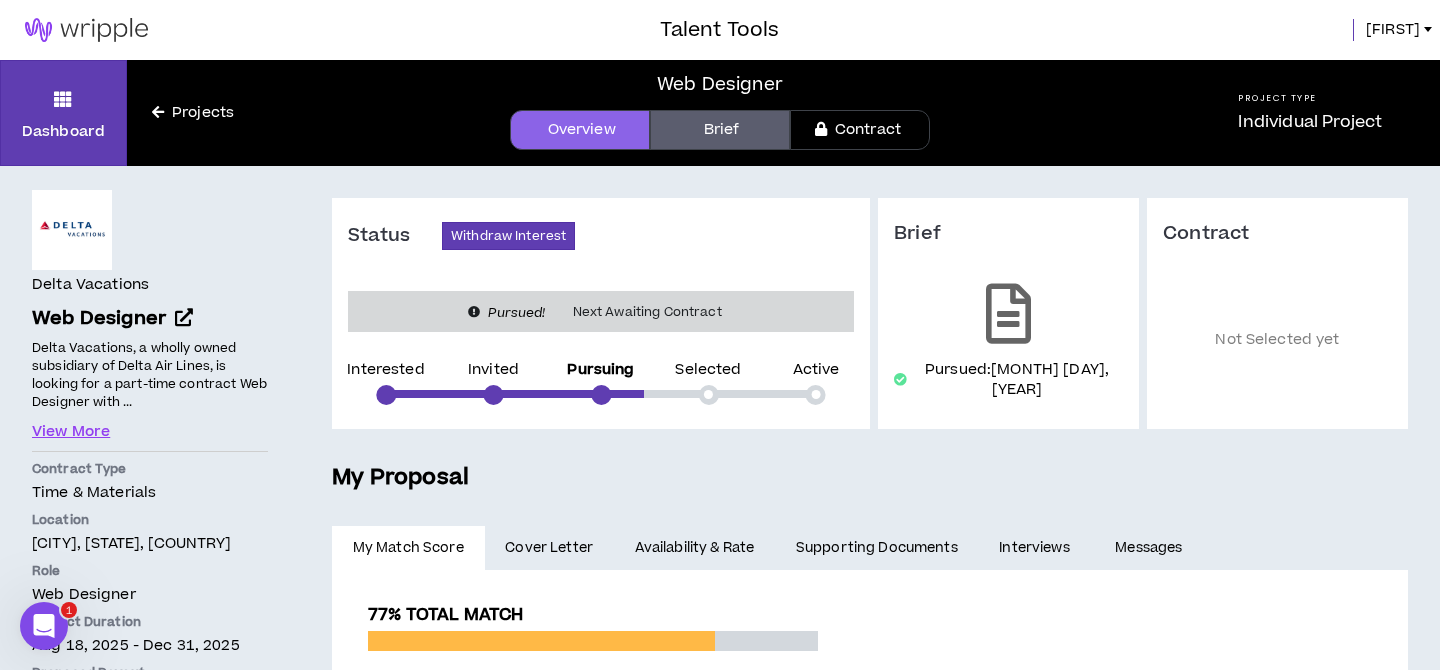 click on "Delta Vacations, a wholly owned subsidiary of Delta Air Lines, is looking for a part-time contract Web Designer with ..." at bounding box center (150, 375) 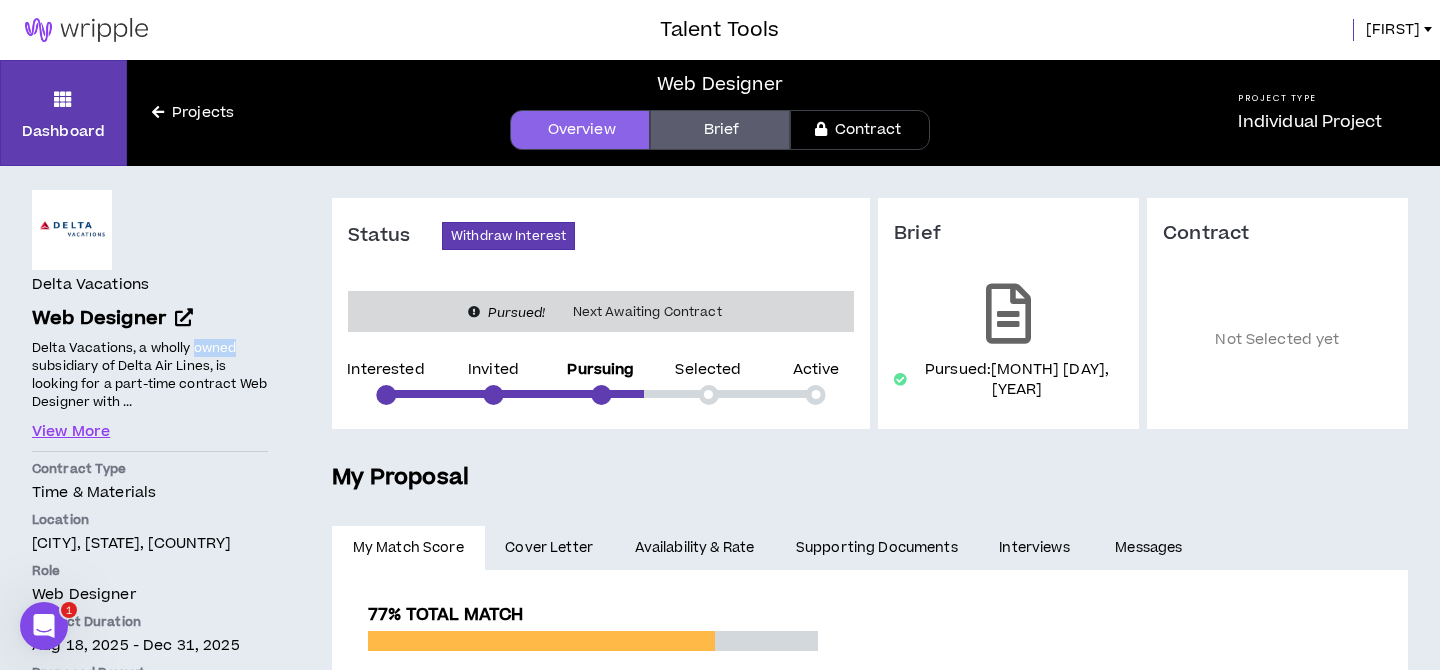 click on "Delta Vacations, a wholly owned subsidiary of Delta Air Lines, is looking for a part-time contract Web Designer with ..." at bounding box center [150, 375] 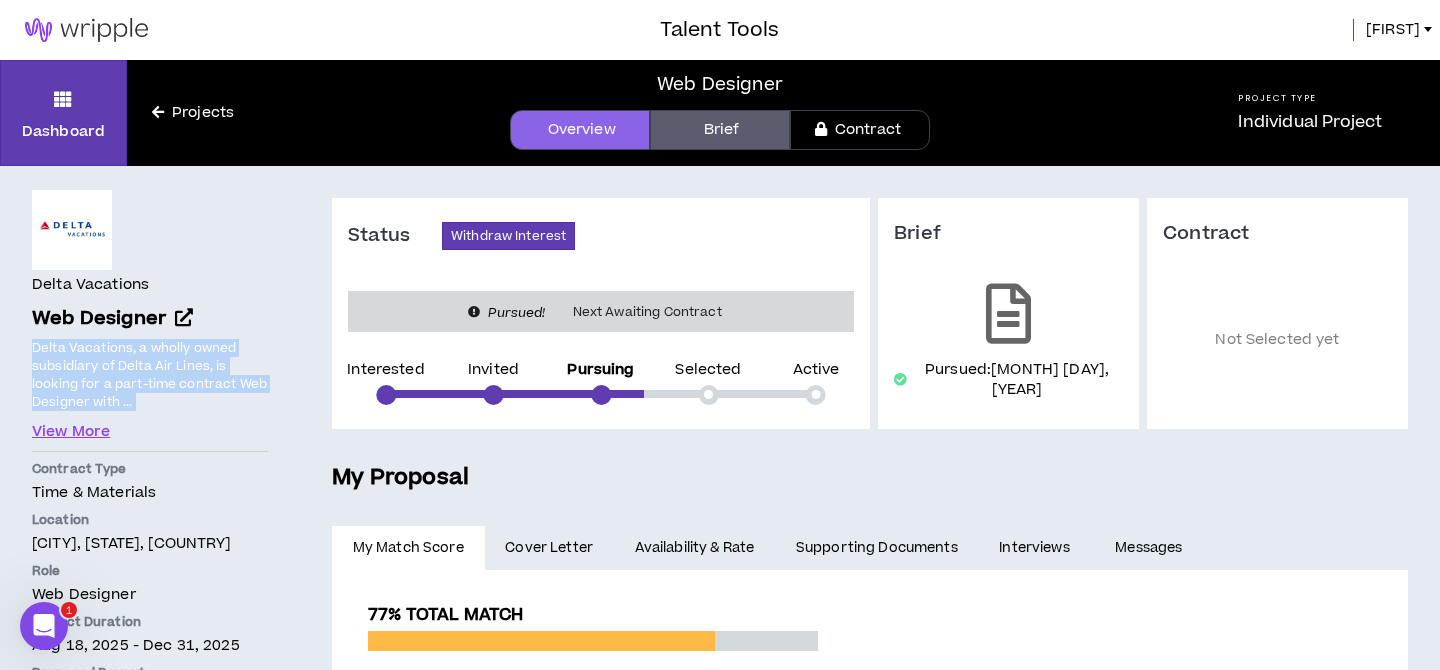 click on "Delta Vacations, a wholly owned subsidiary of Delta Air Lines, is looking for a part-time contract Web Designer with ..." at bounding box center (150, 375) 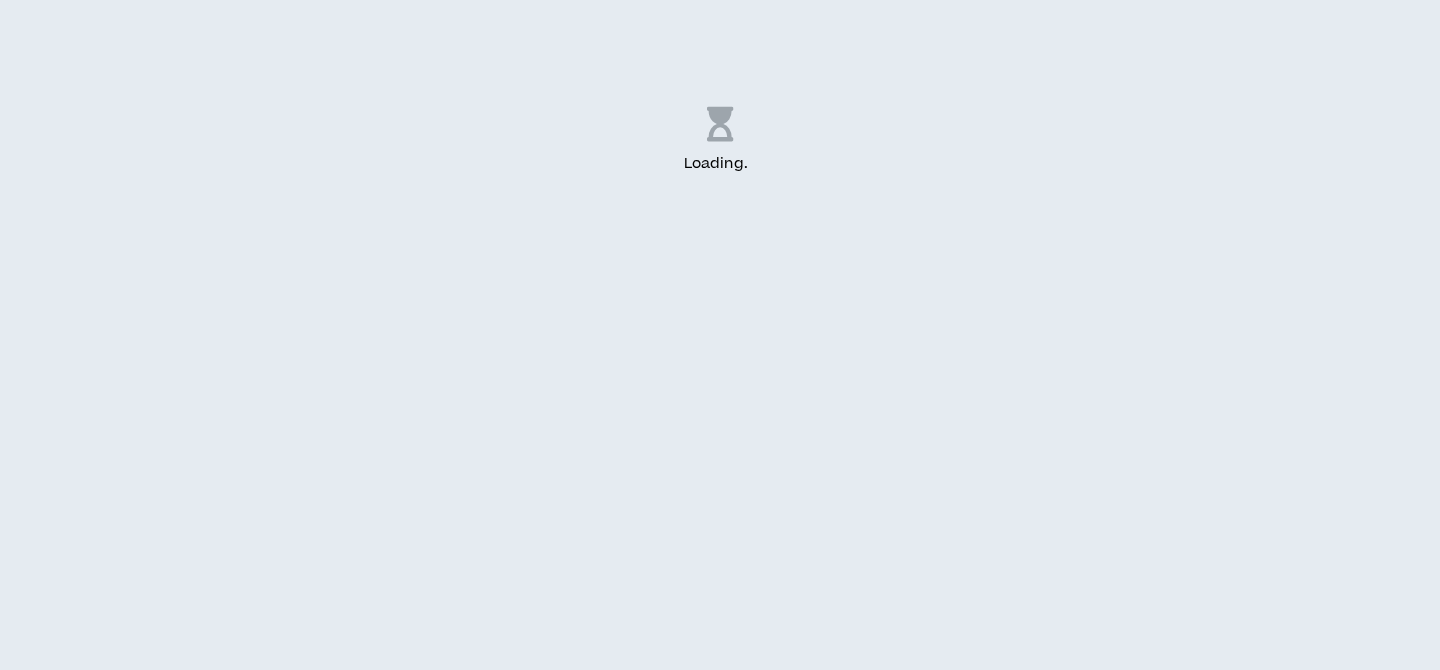 scroll, scrollTop: 0, scrollLeft: 0, axis: both 